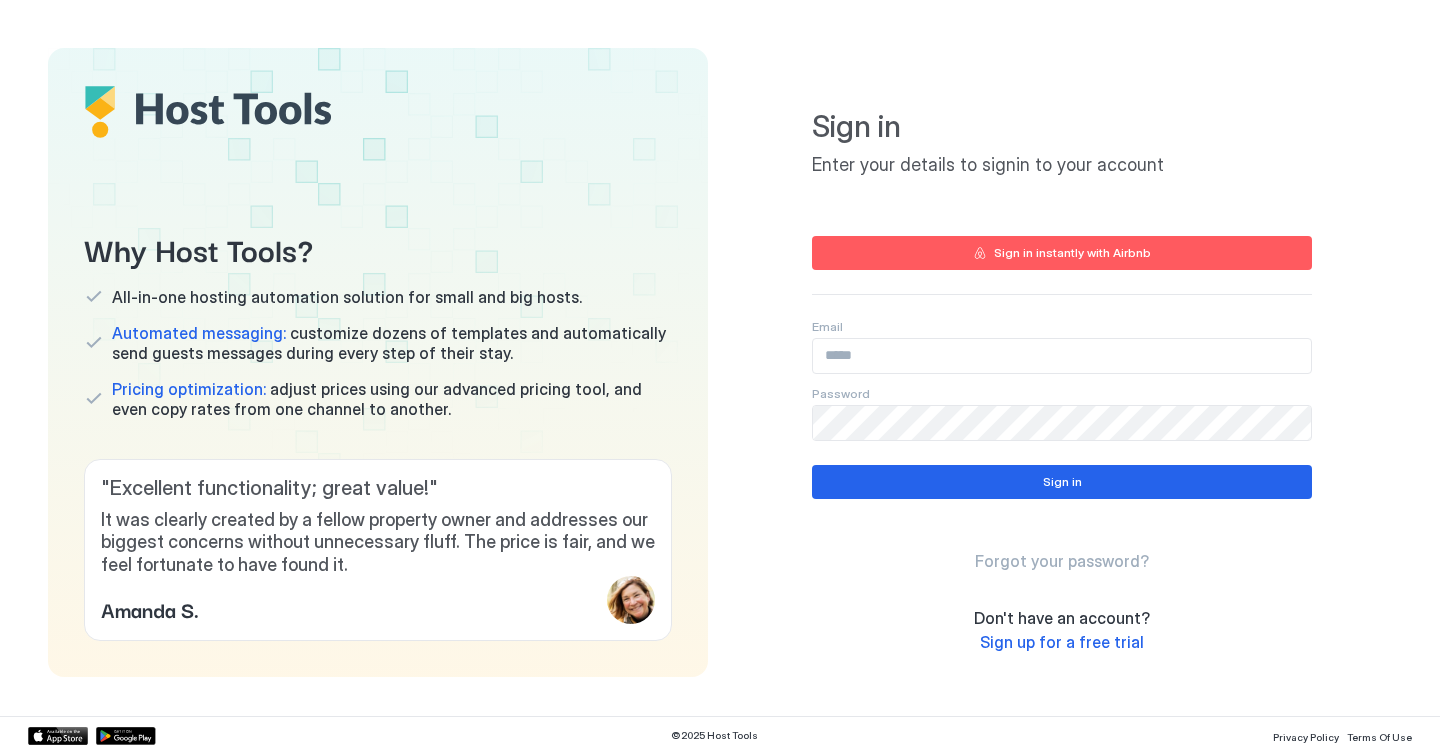 scroll, scrollTop: 0, scrollLeft: 0, axis: both 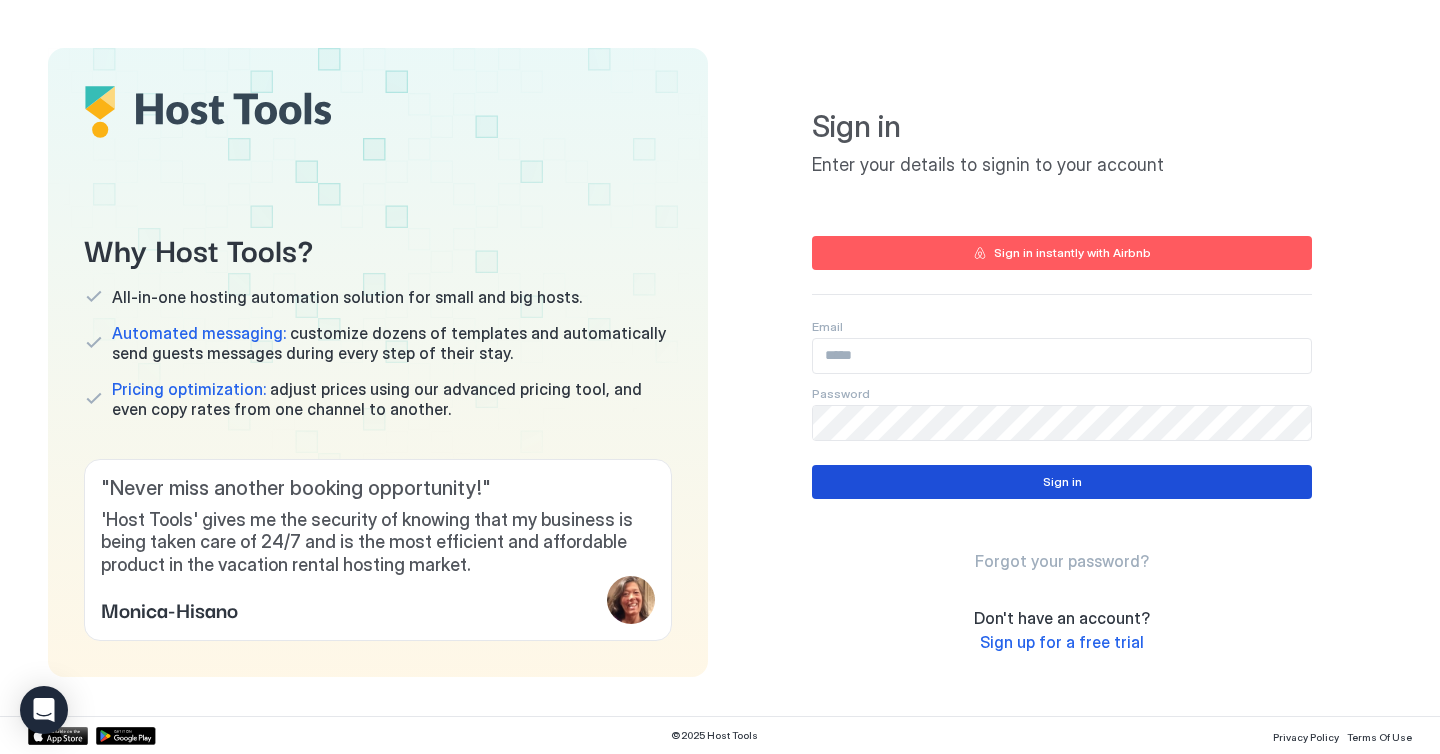 type on "**********" 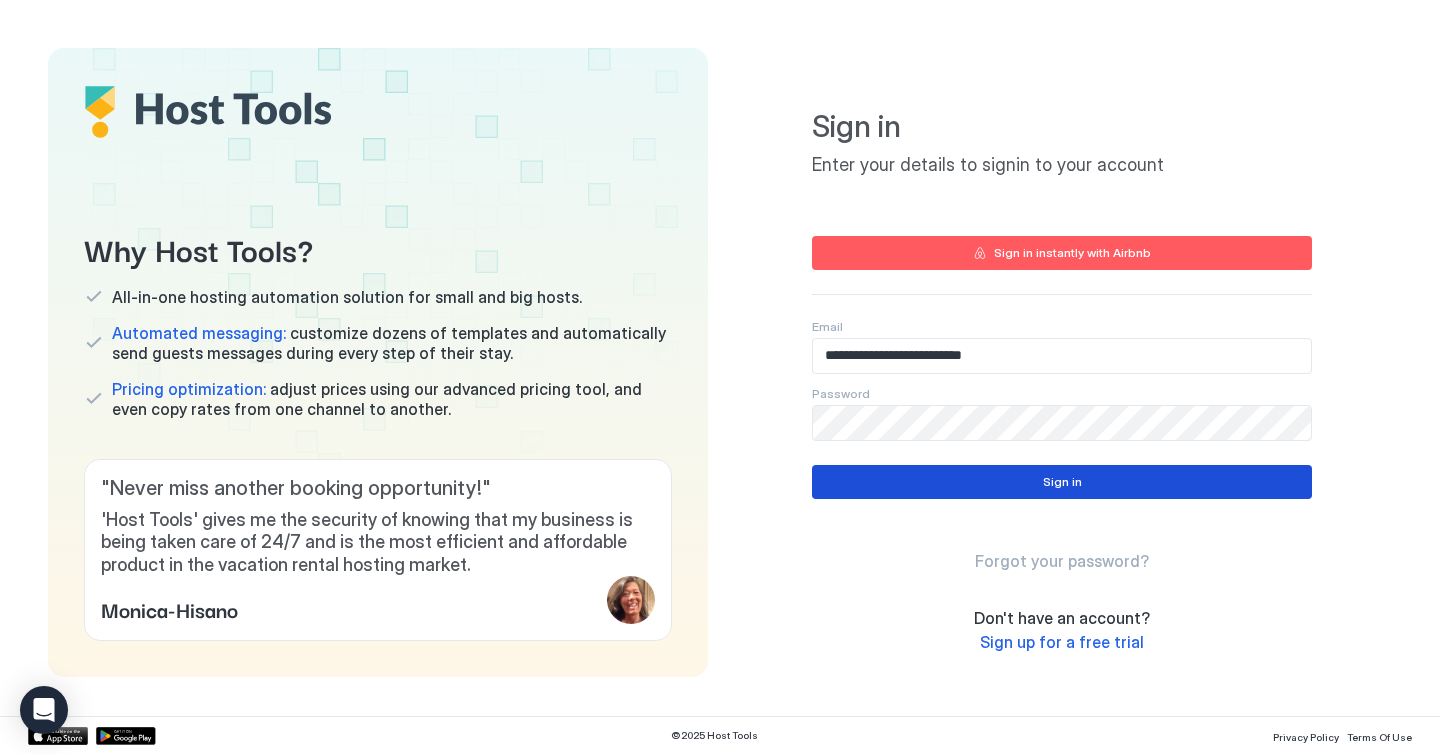click on "Sign in" at bounding box center (1062, 482) 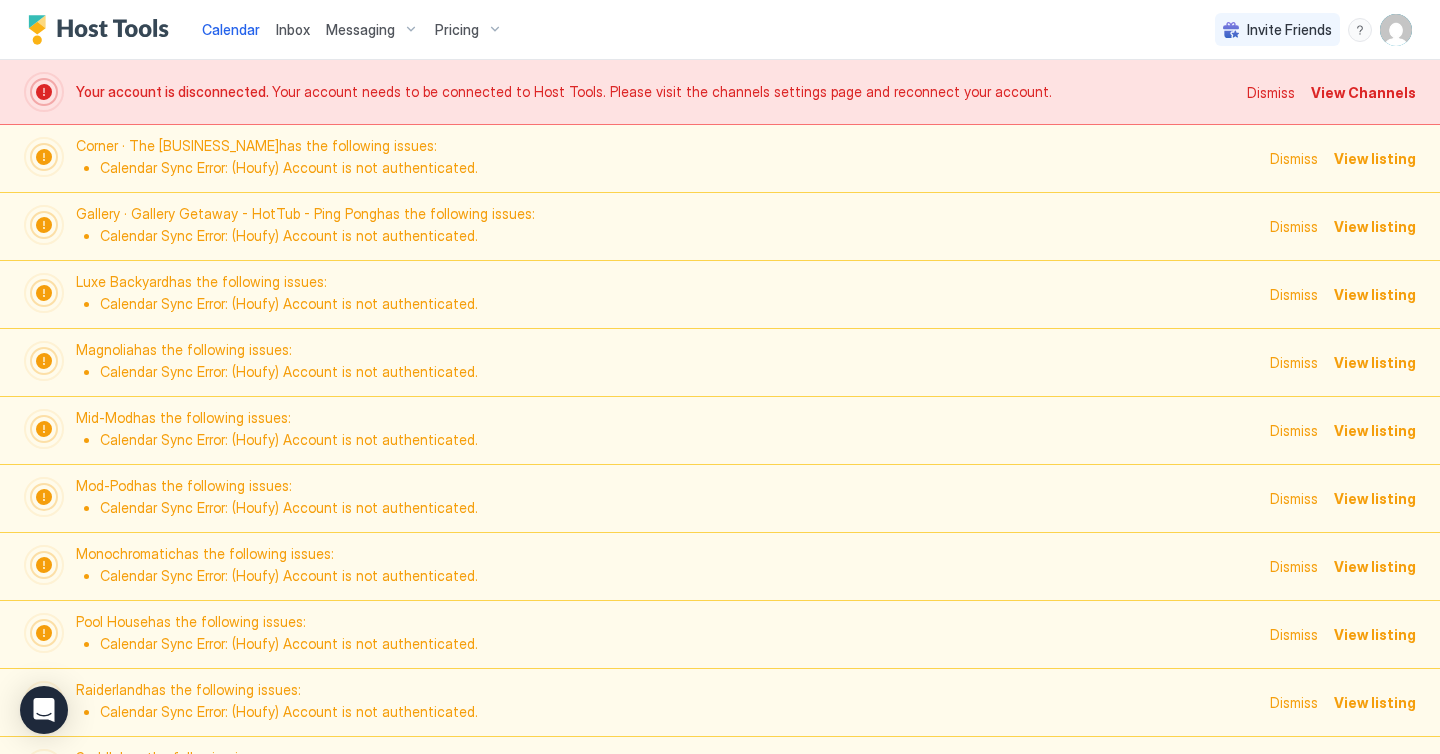 scroll, scrollTop: 0, scrollLeft: 1111, axis: horizontal 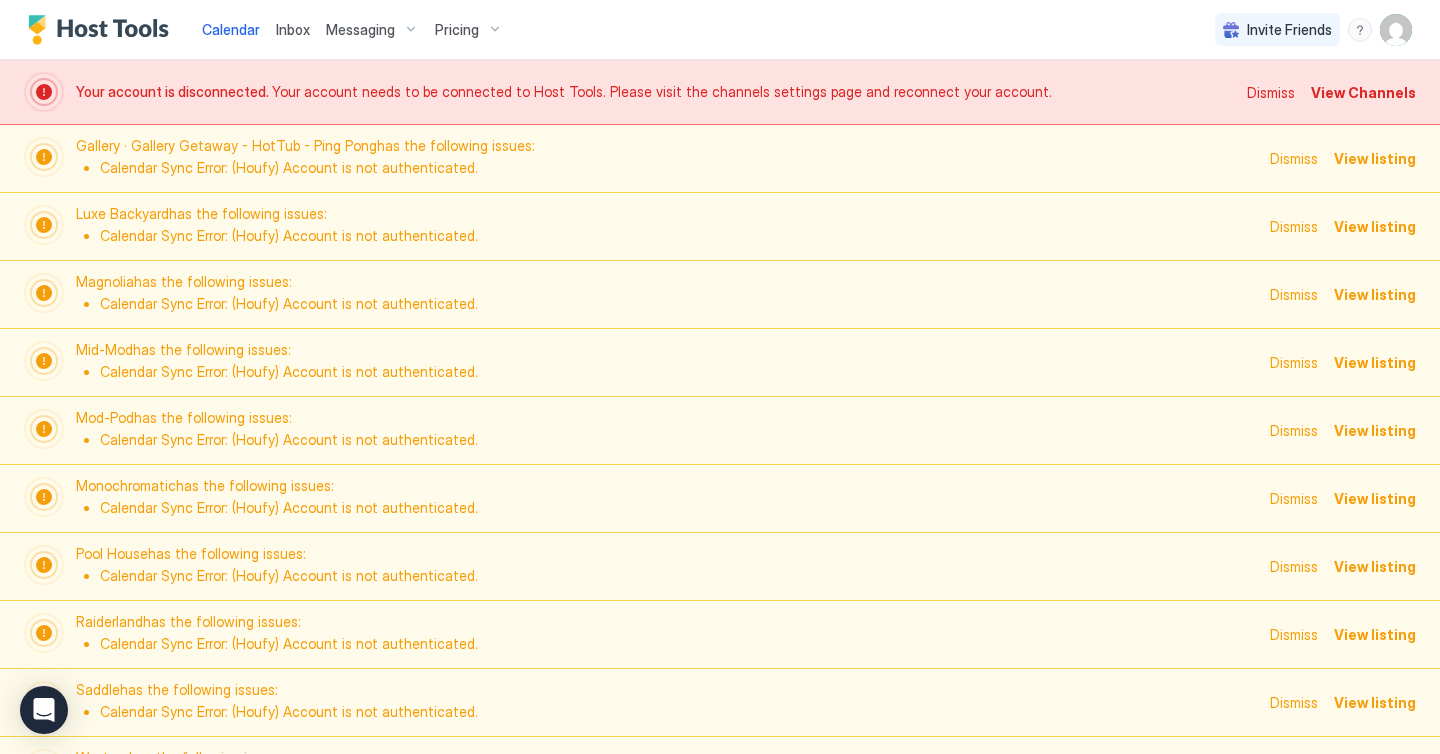 click on "Dismiss" at bounding box center [1294, 158] 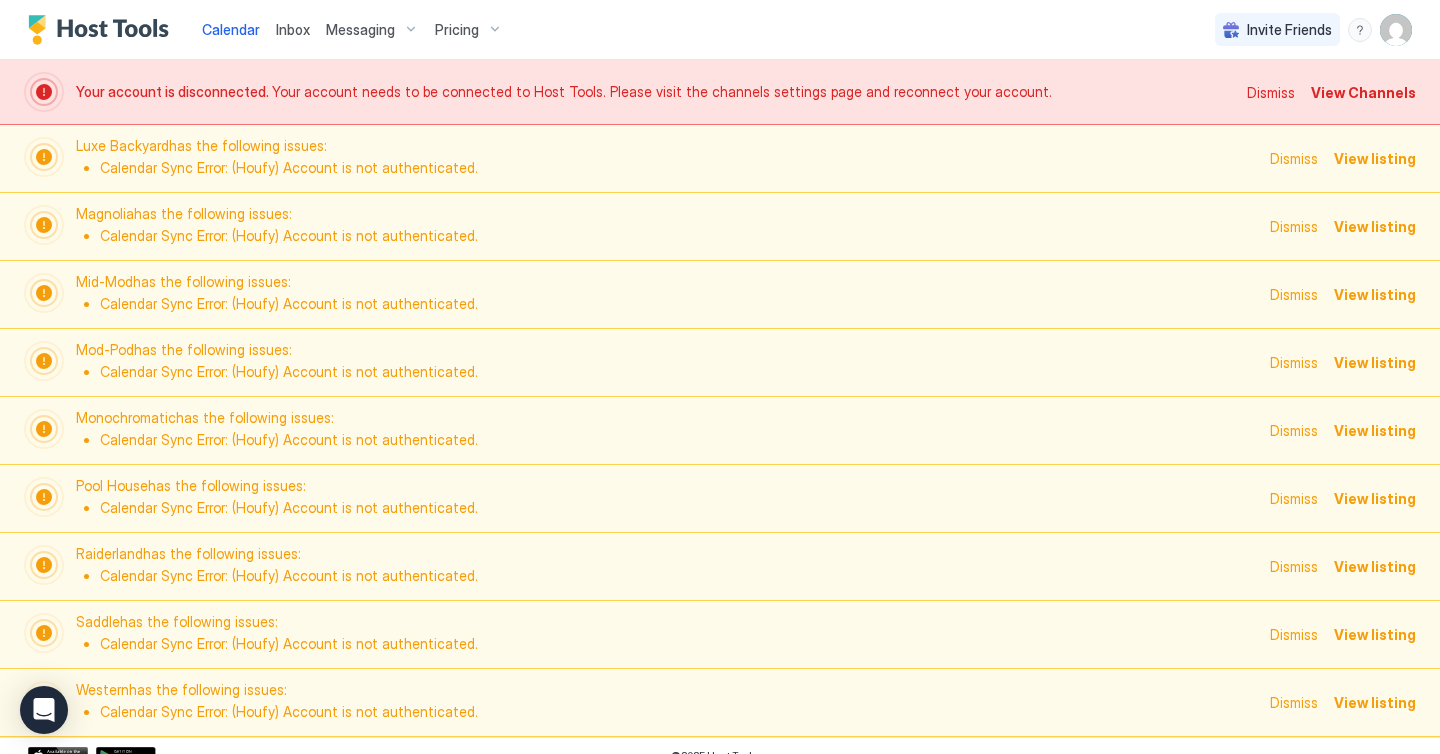 click on "Dismiss" at bounding box center [1271, 92] 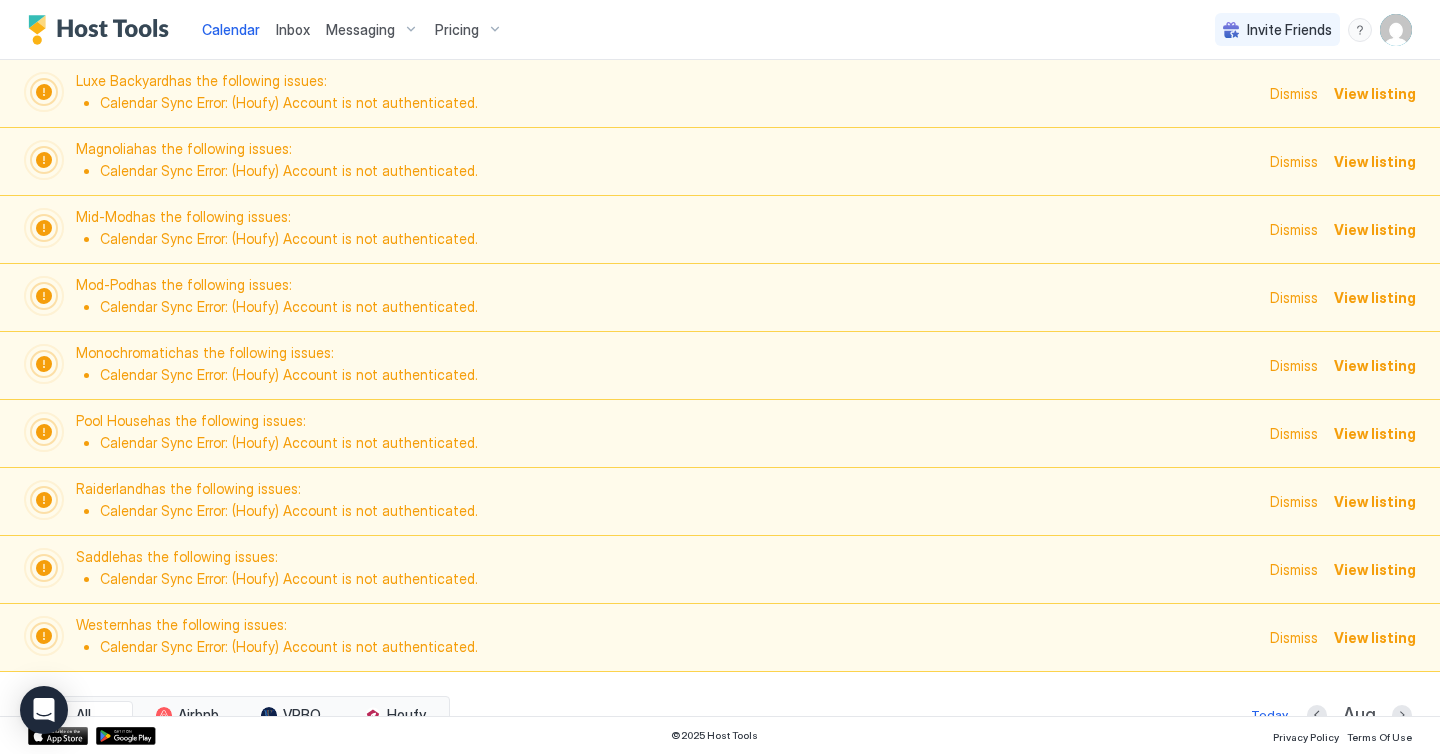 click on "Dismiss" at bounding box center [1294, 93] 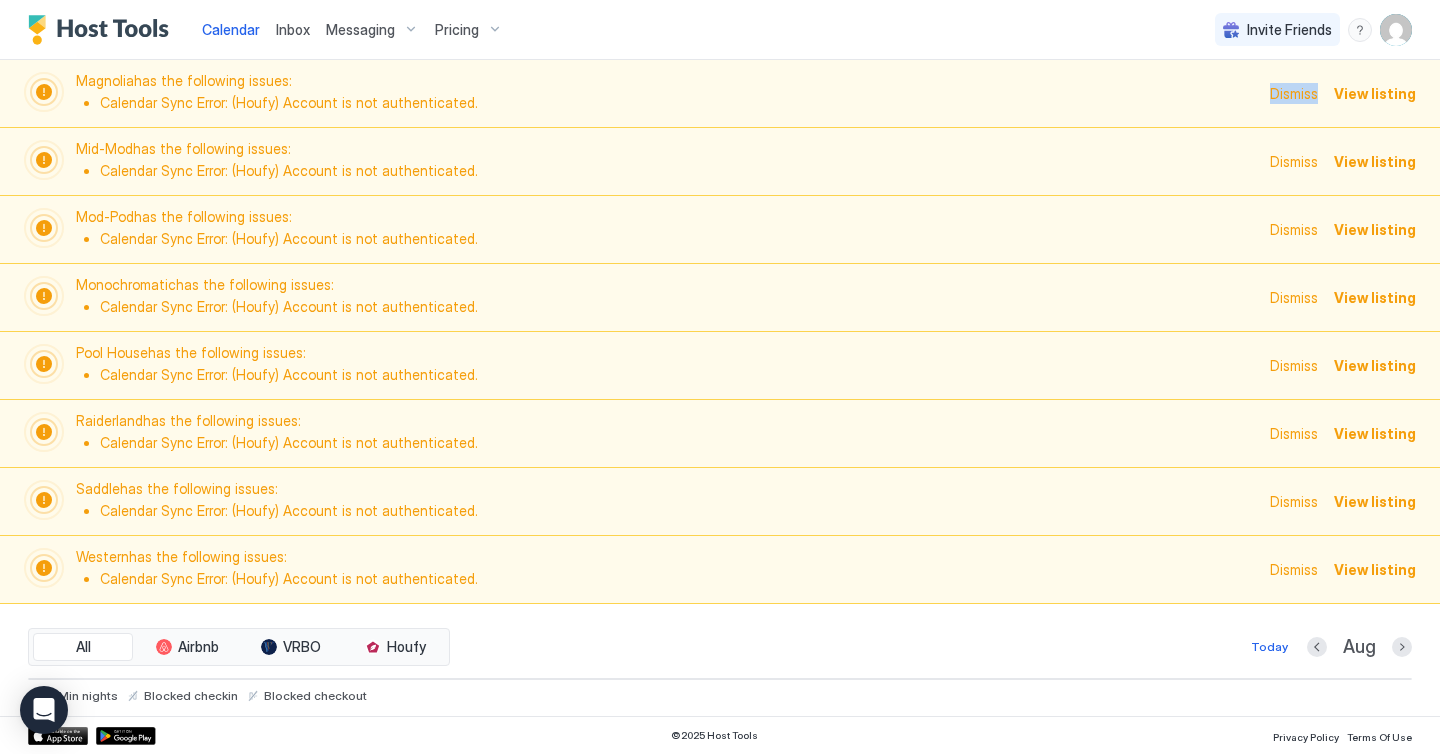 click on "Dismiss" at bounding box center (1294, 93) 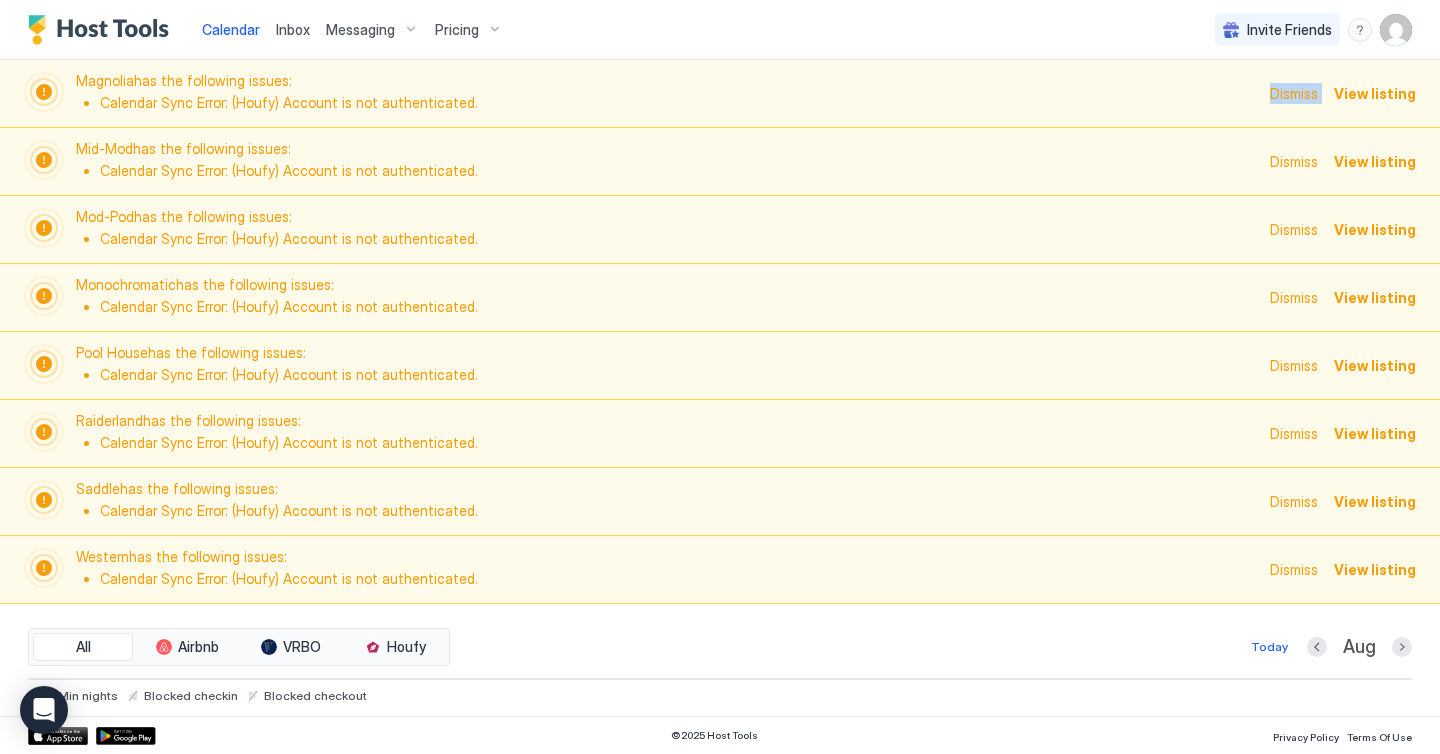 click on "Dismiss" at bounding box center (1294, 93) 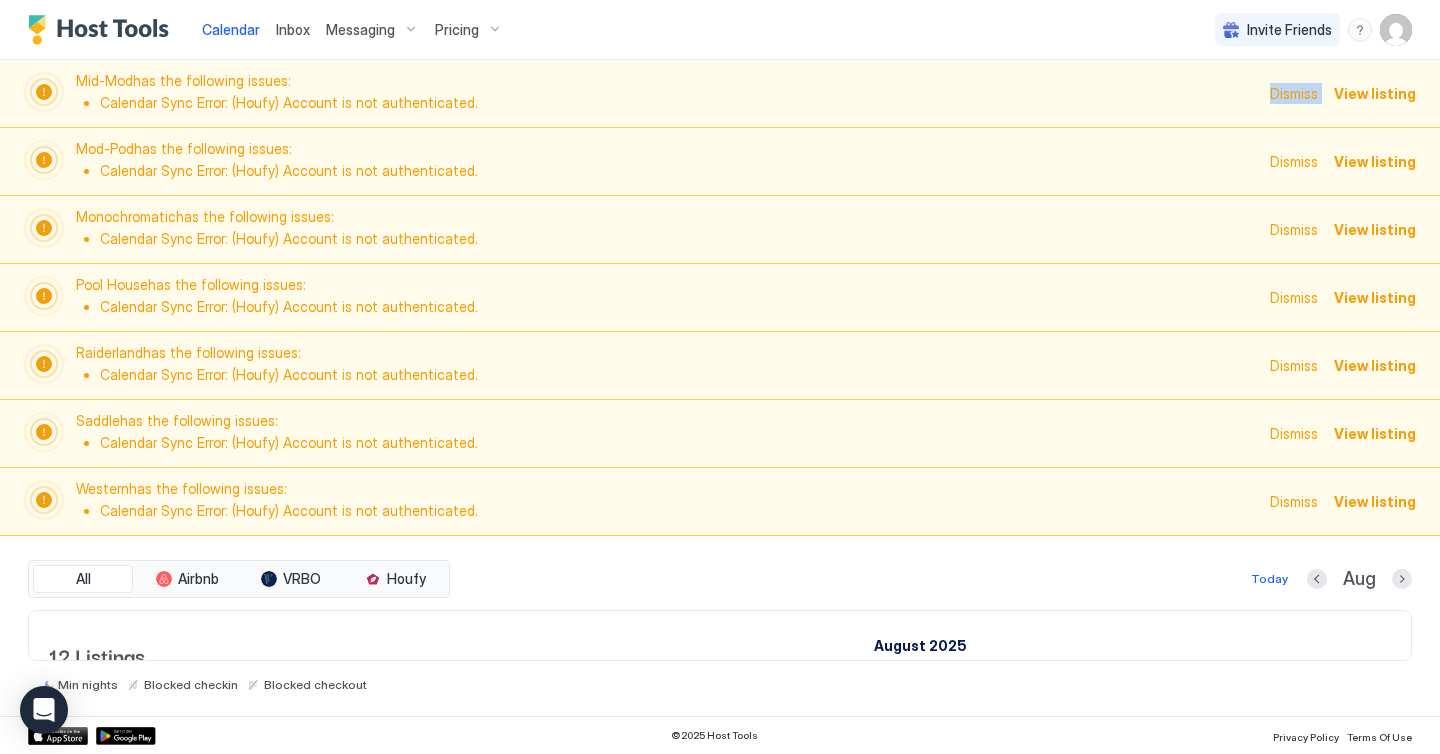 click on "Dismiss" at bounding box center [1294, 93] 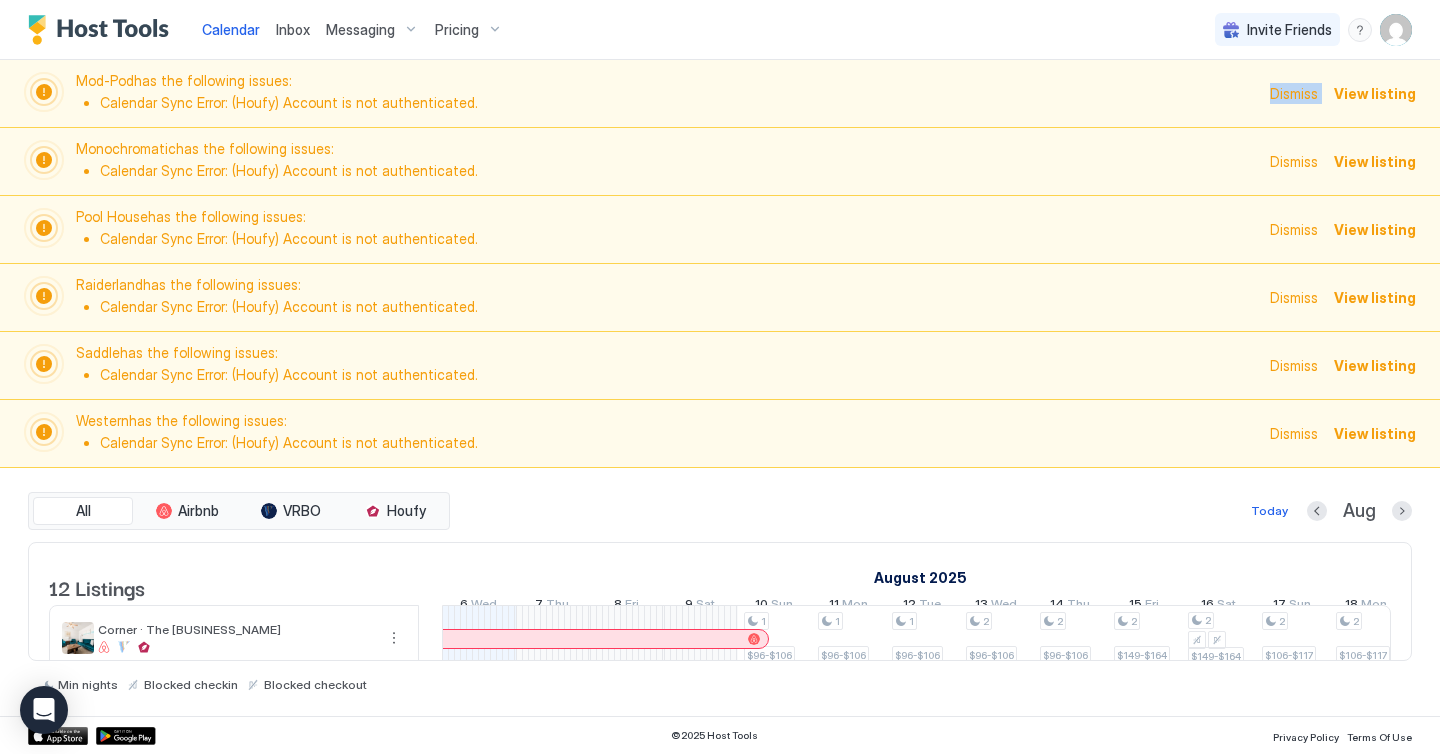 click on "Dismiss" at bounding box center [1294, 93] 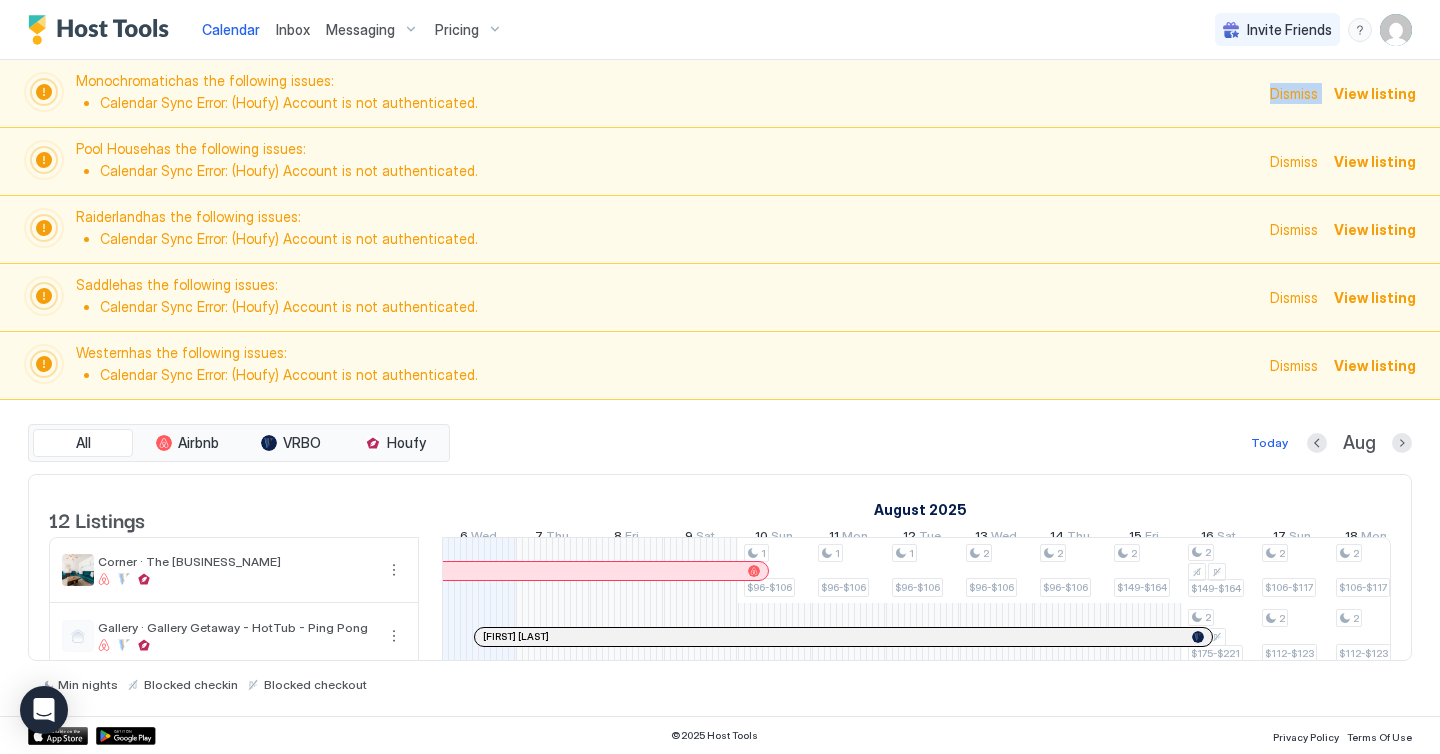 click on "Dismiss" at bounding box center [1294, 93] 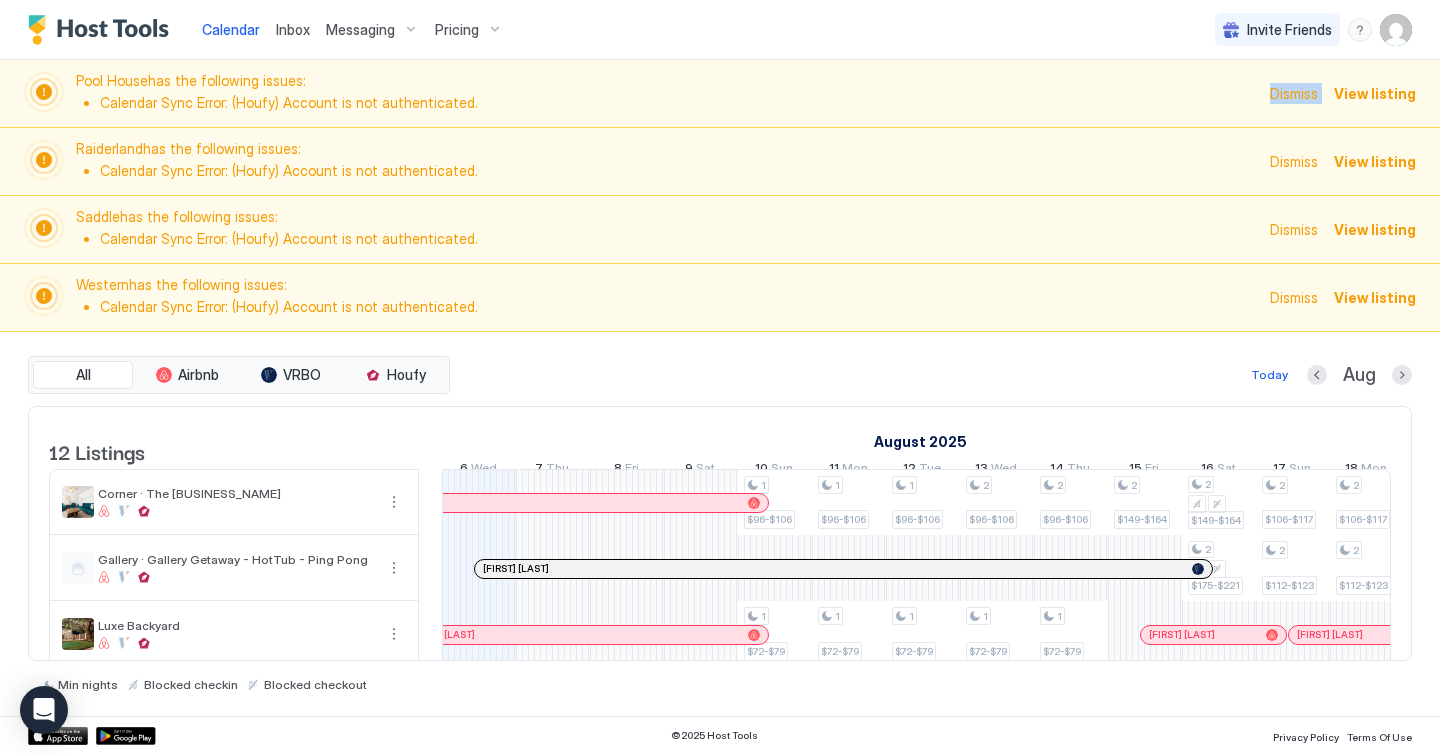 click on "Dismiss" at bounding box center [1294, 93] 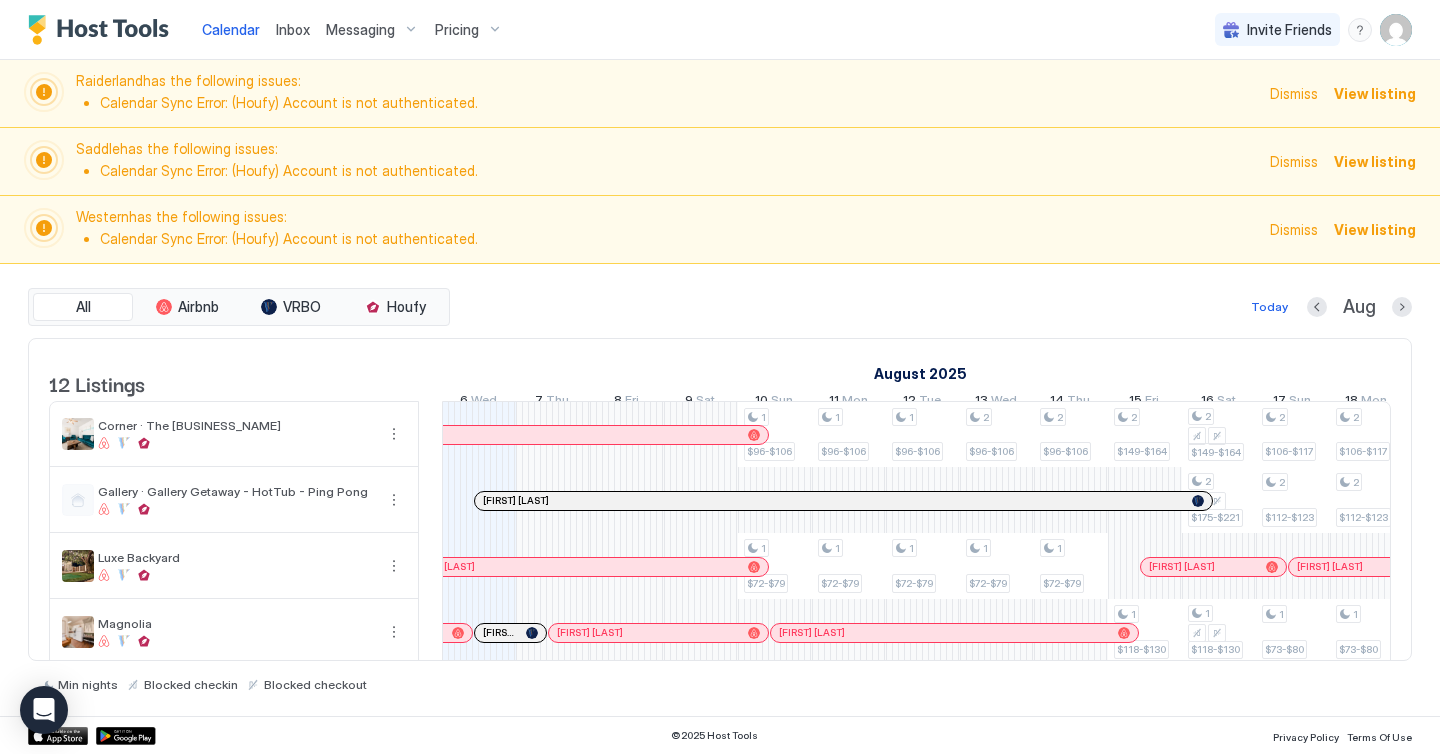 click on "Dismiss" at bounding box center [1294, 93] 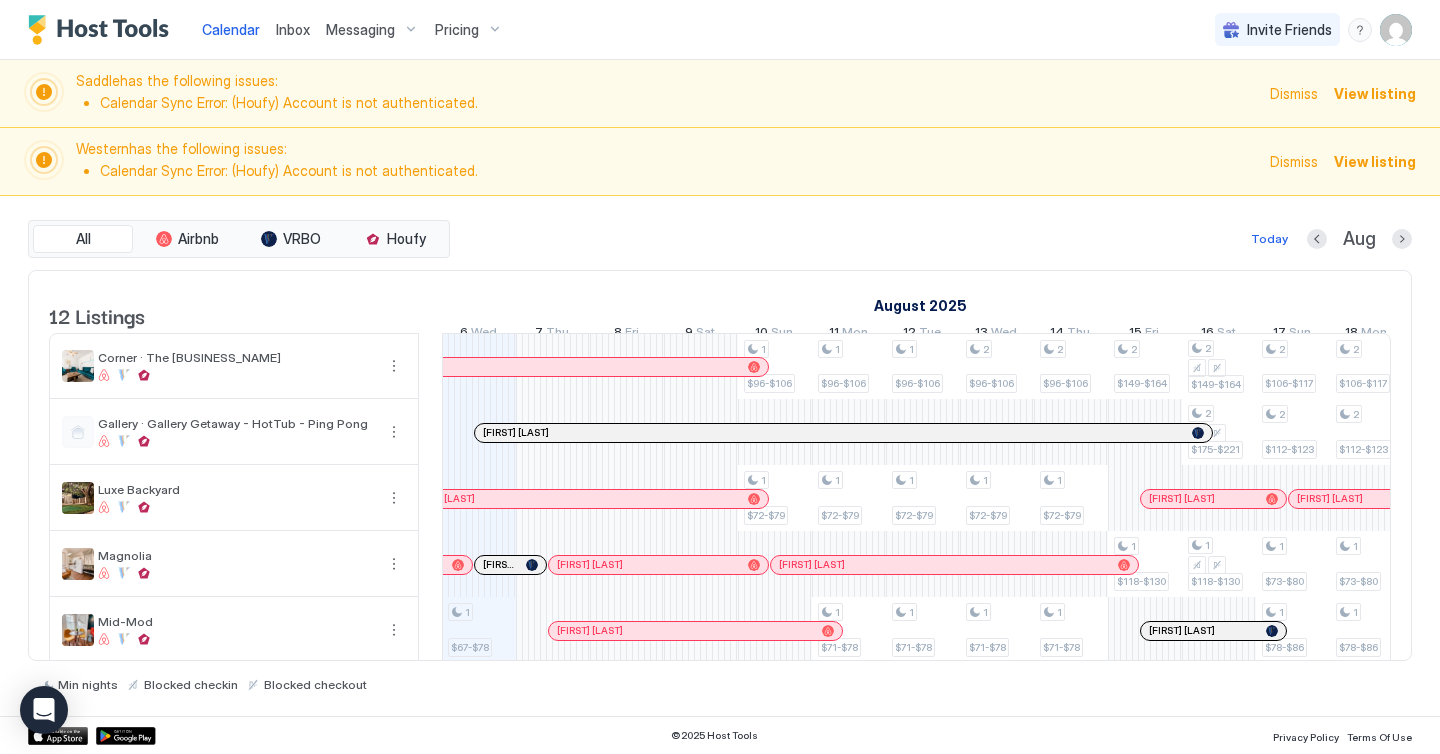 click on "Dismiss" at bounding box center [1294, 93] 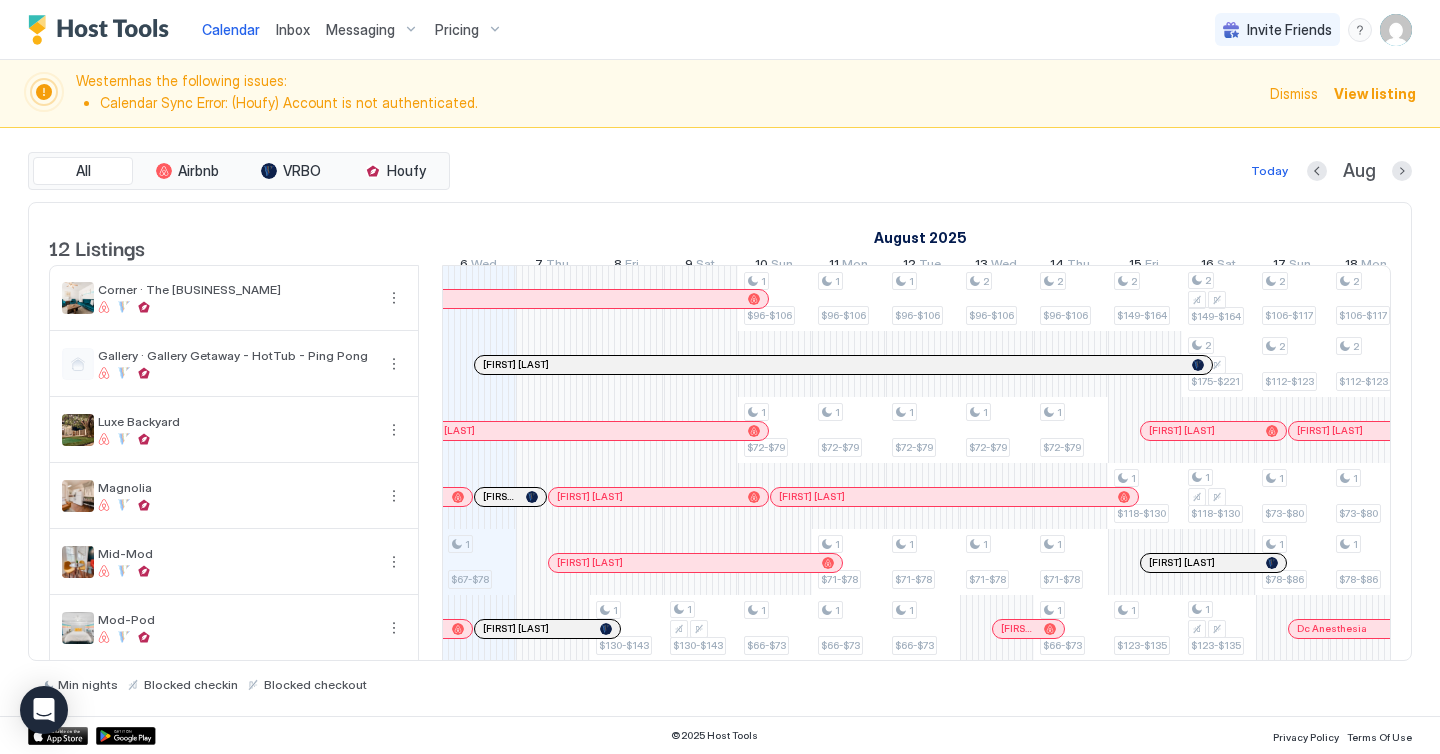 click on "Dismiss" at bounding box center [1294, 93] 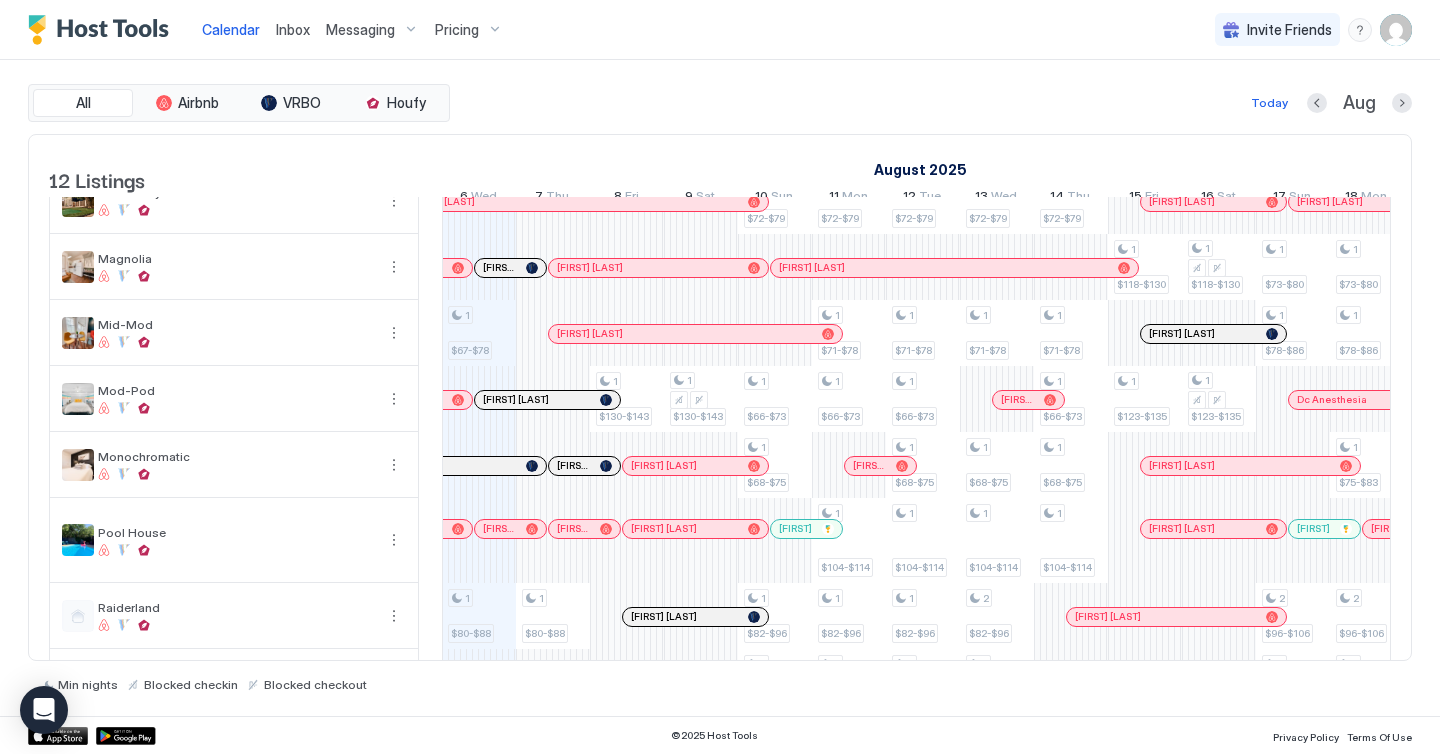 scroll, scrollTop: 172, scrollLeft: 0, axis: vertical 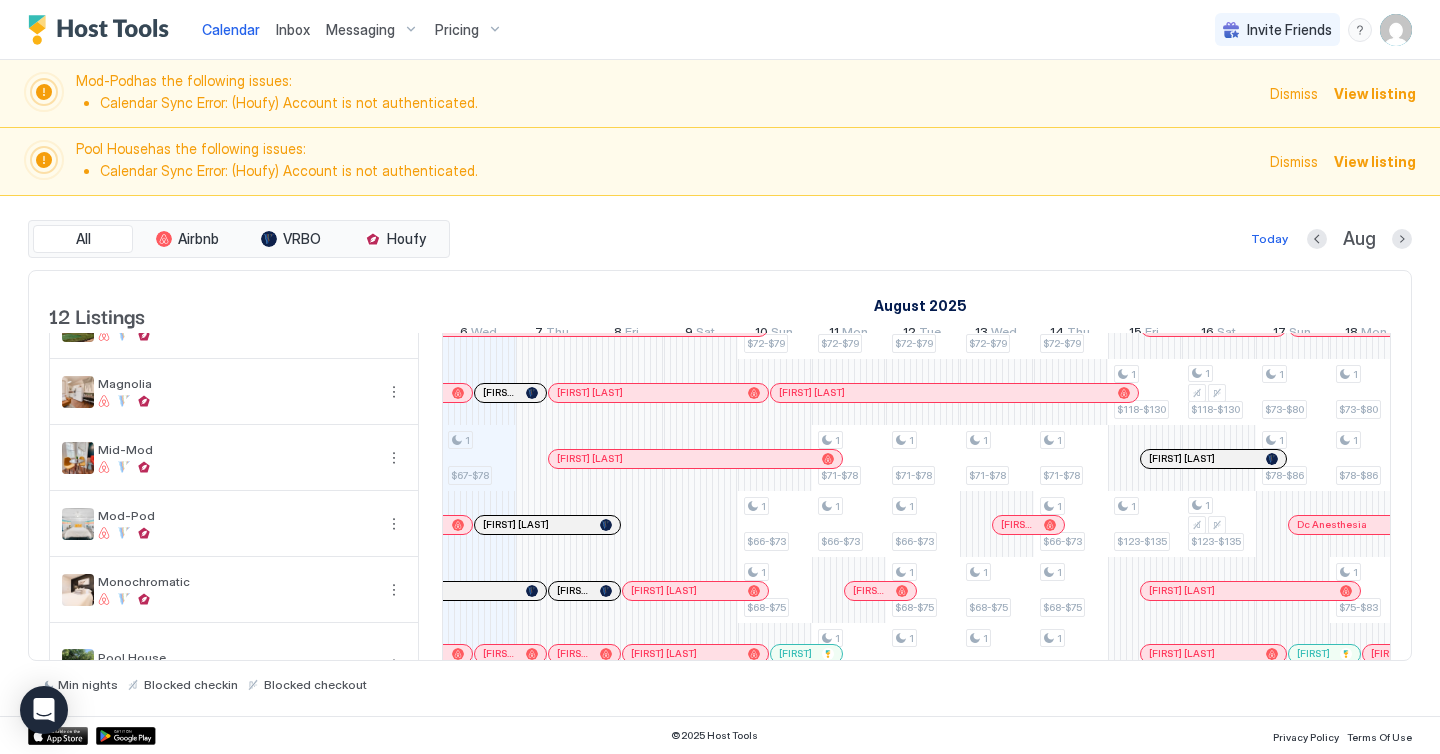 click on "Calendar" at bounding box center [231, 29] 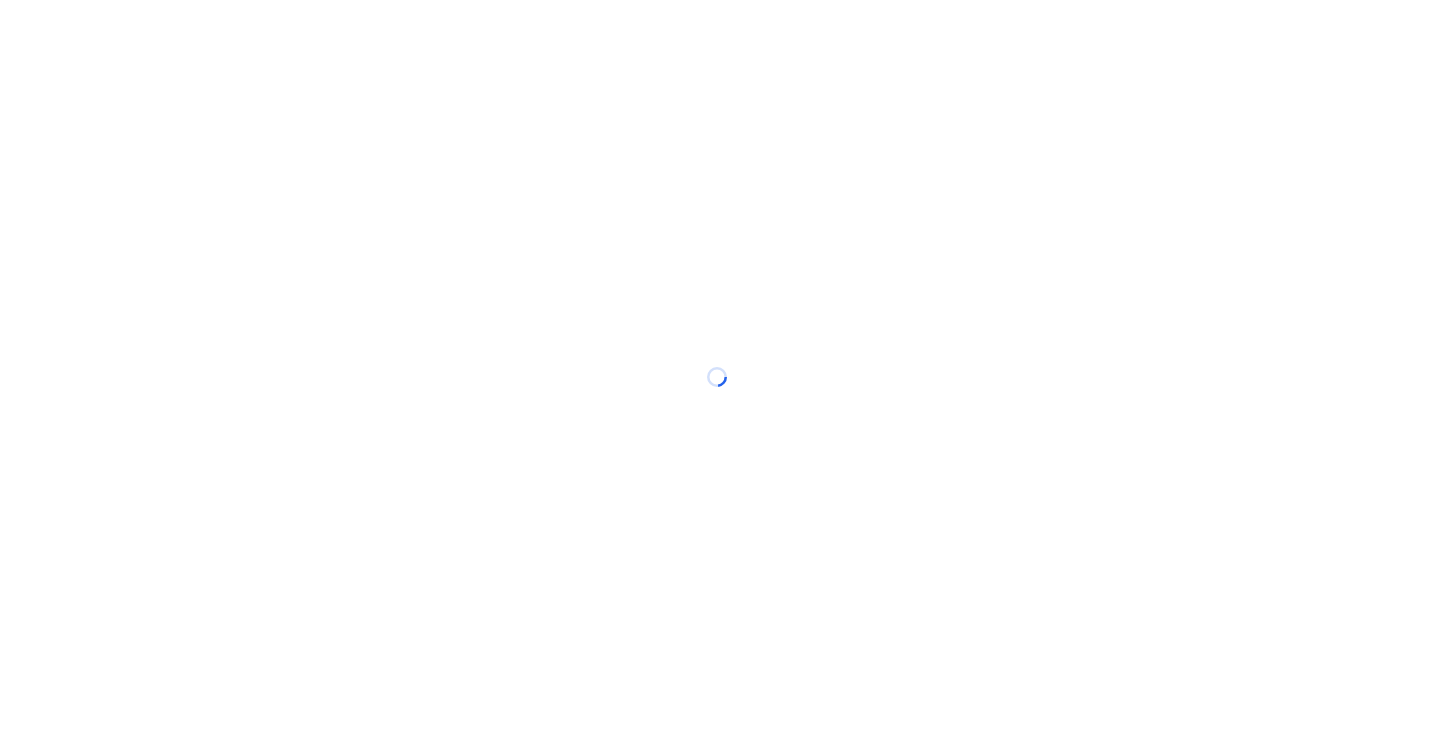 scroll, scrollTop: 0, scrollLeft: 0, axis: both 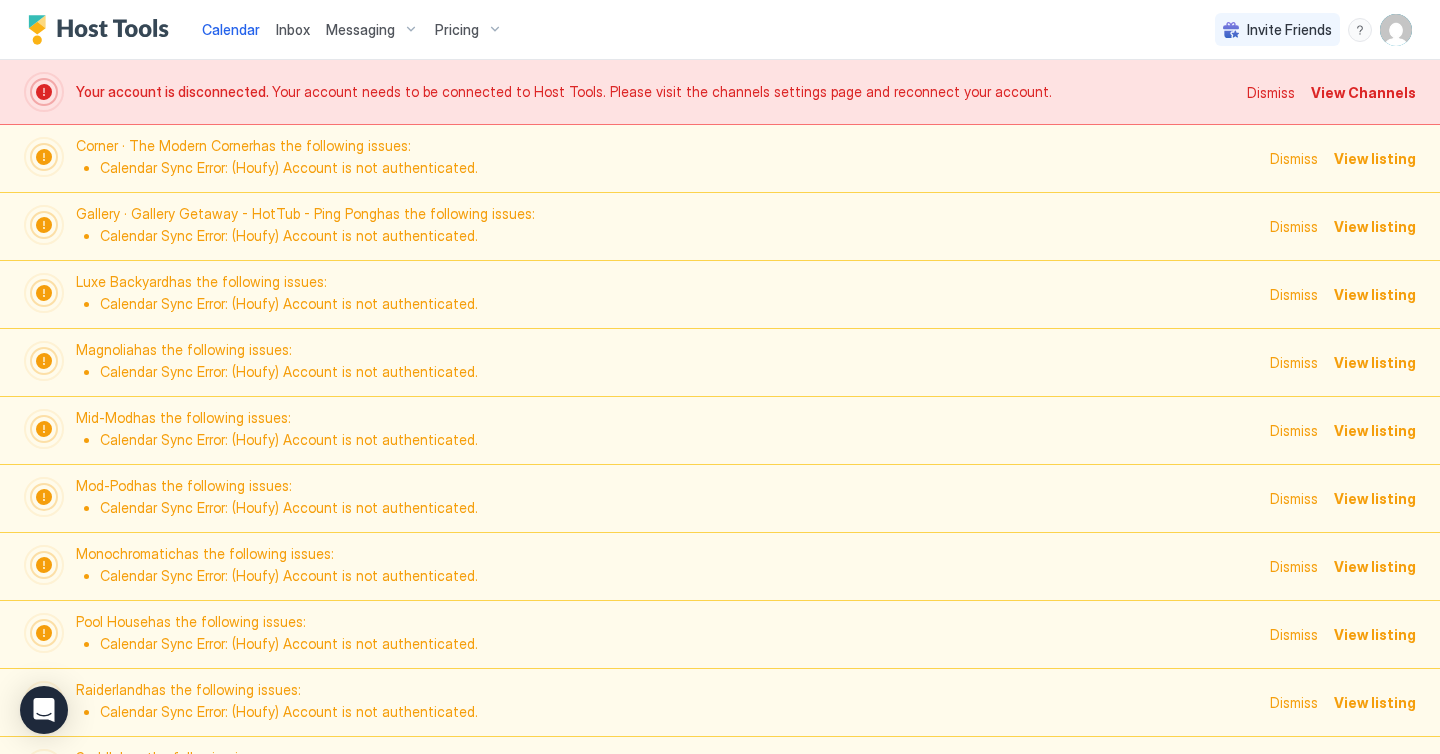 click on "Dismiss" at bounding box center (1271, 92) 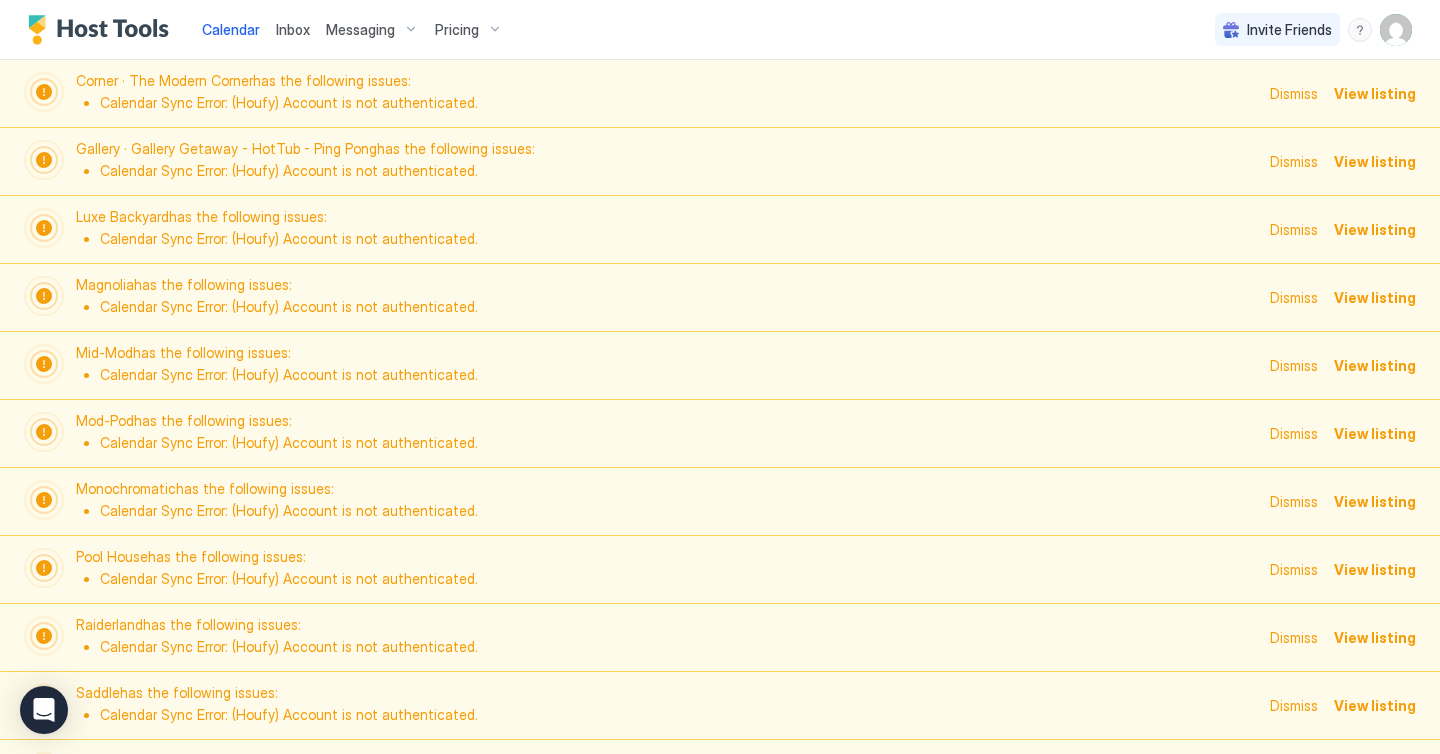 click on "Dismiss" at bounding box center (1294, 93) 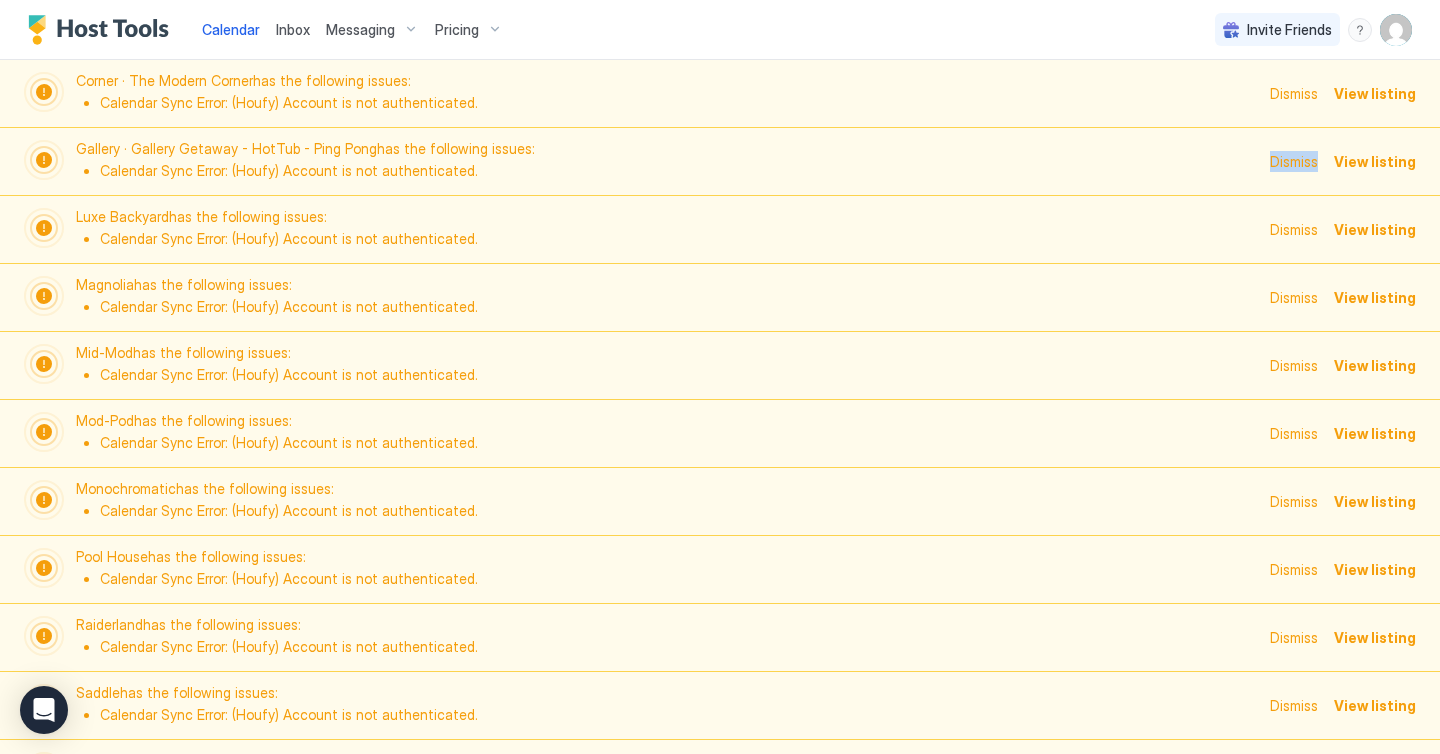 click on "Dismiss" at bounding box center [1294, 161] 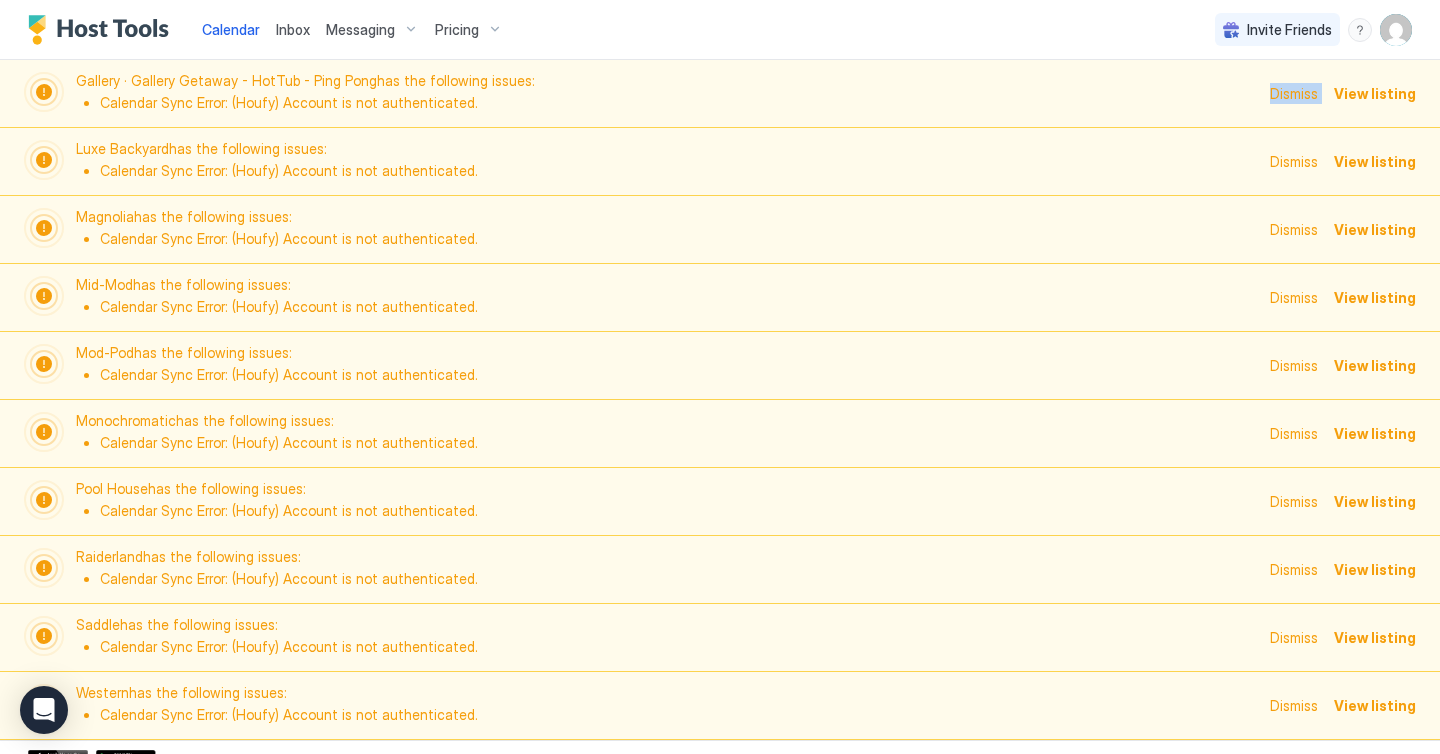 click on "Dismiss" at bounding box center (1294, 93) 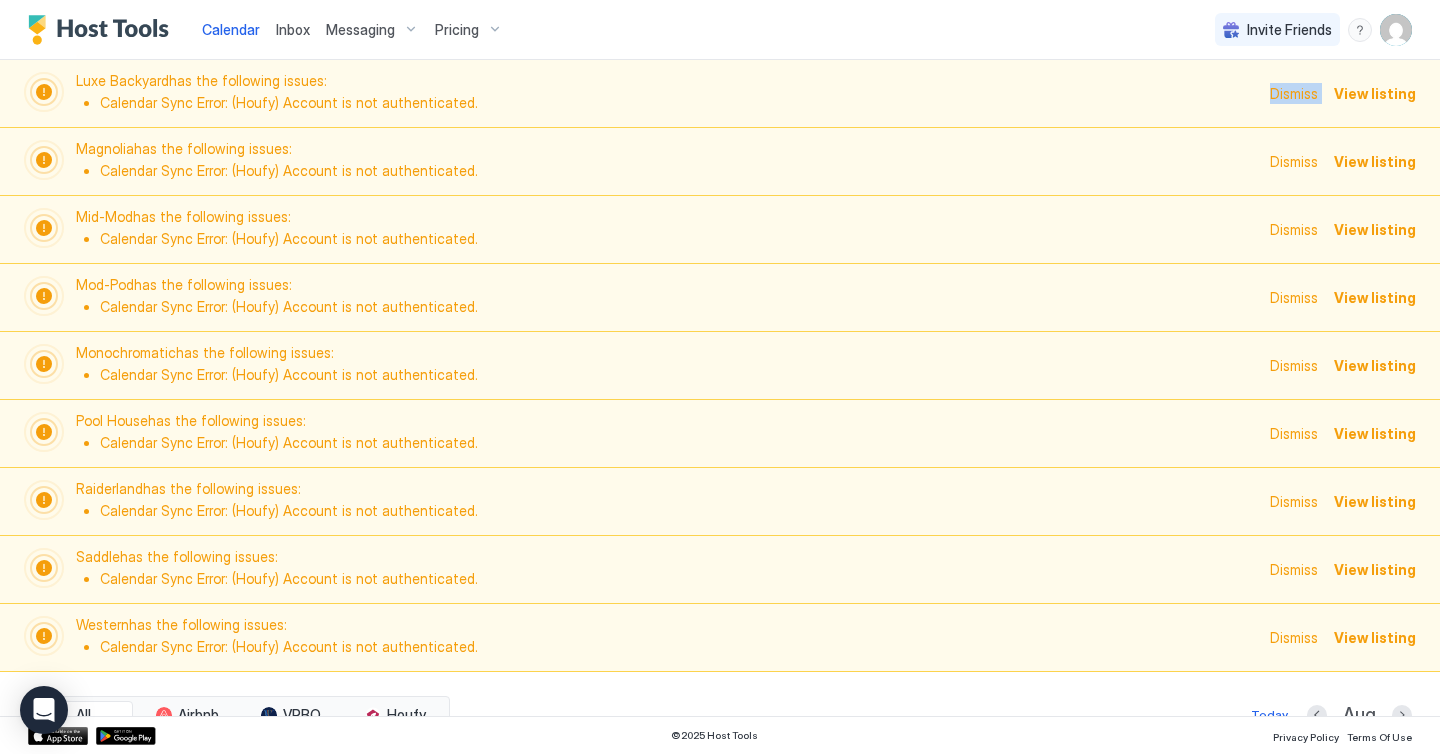 click on "Dismiss" at bounding box center (1294, 93) 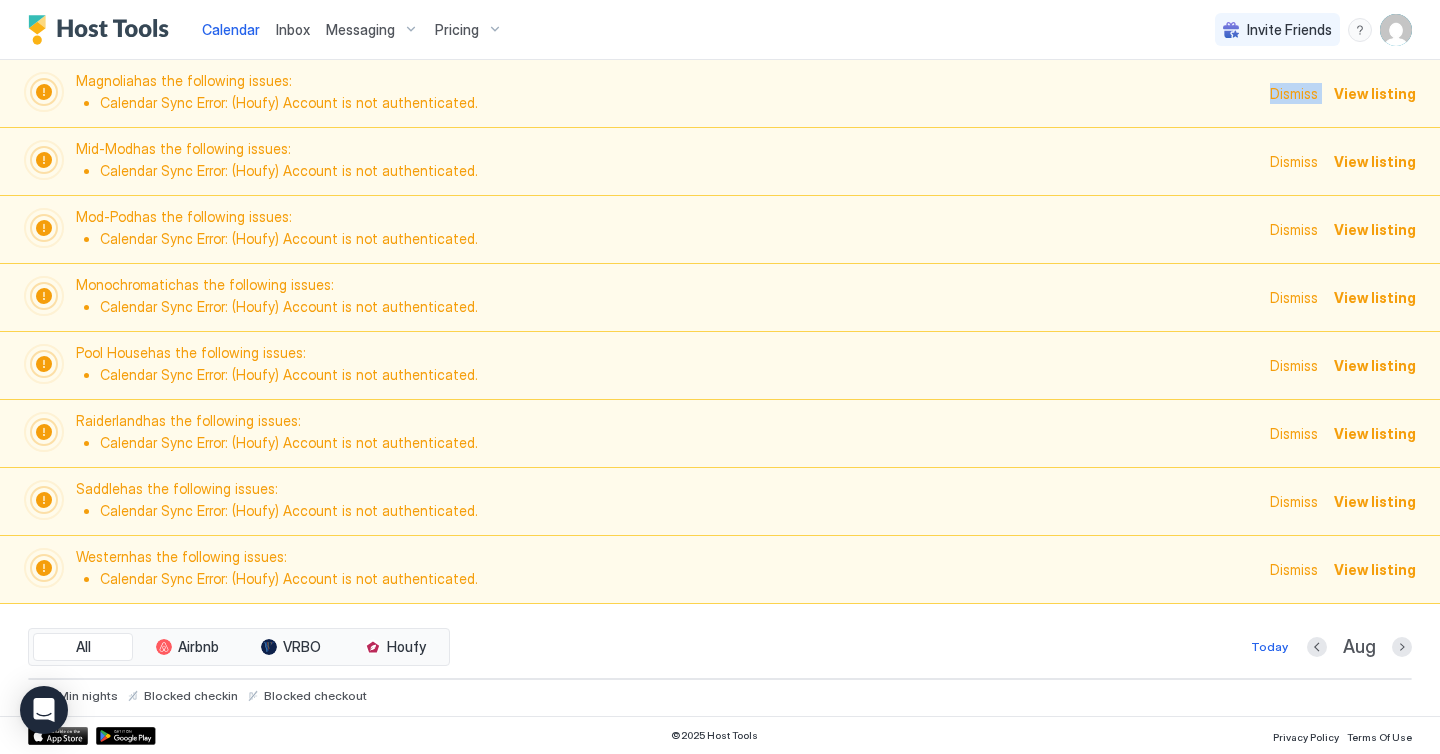 click on "Dismiss" at bounding box center (1294, 93) 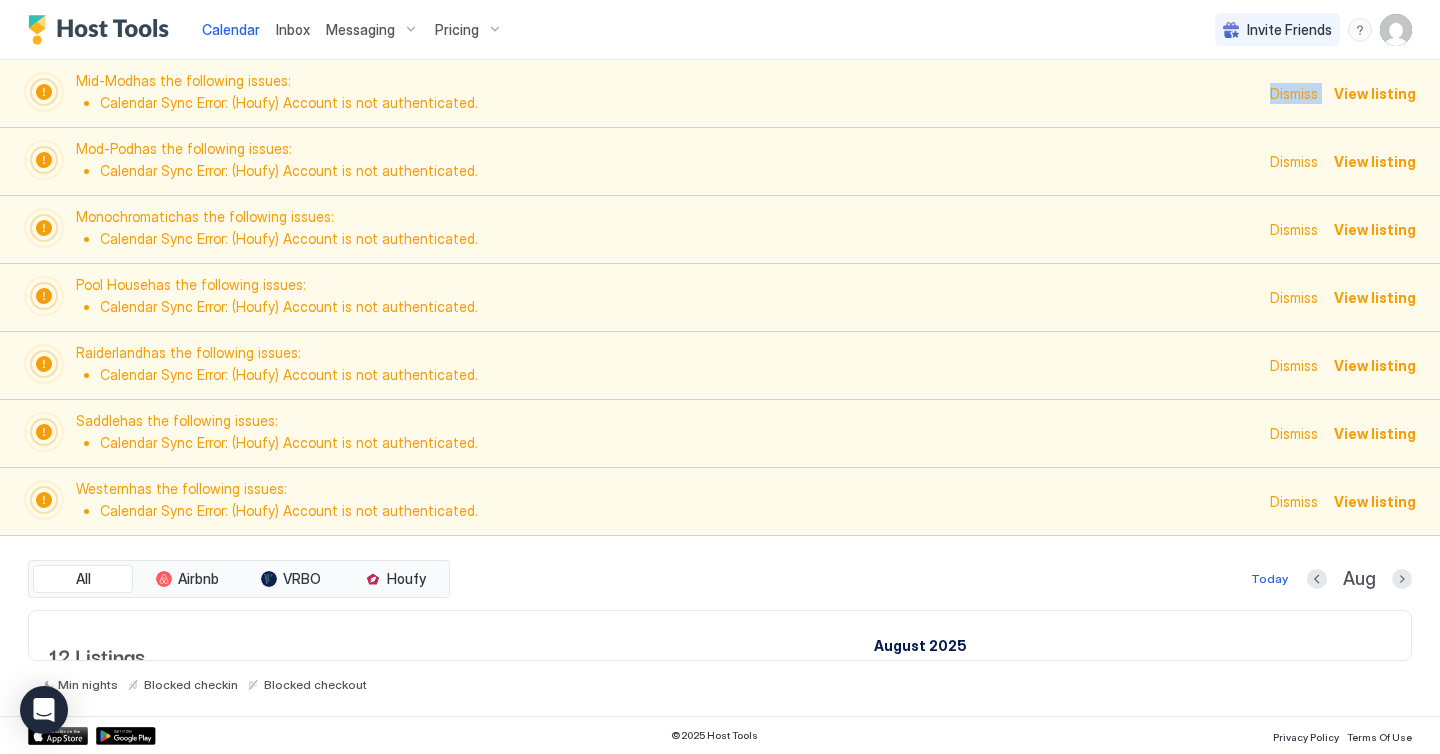 click on "Dismiss" at bounding box center [1294, 93] 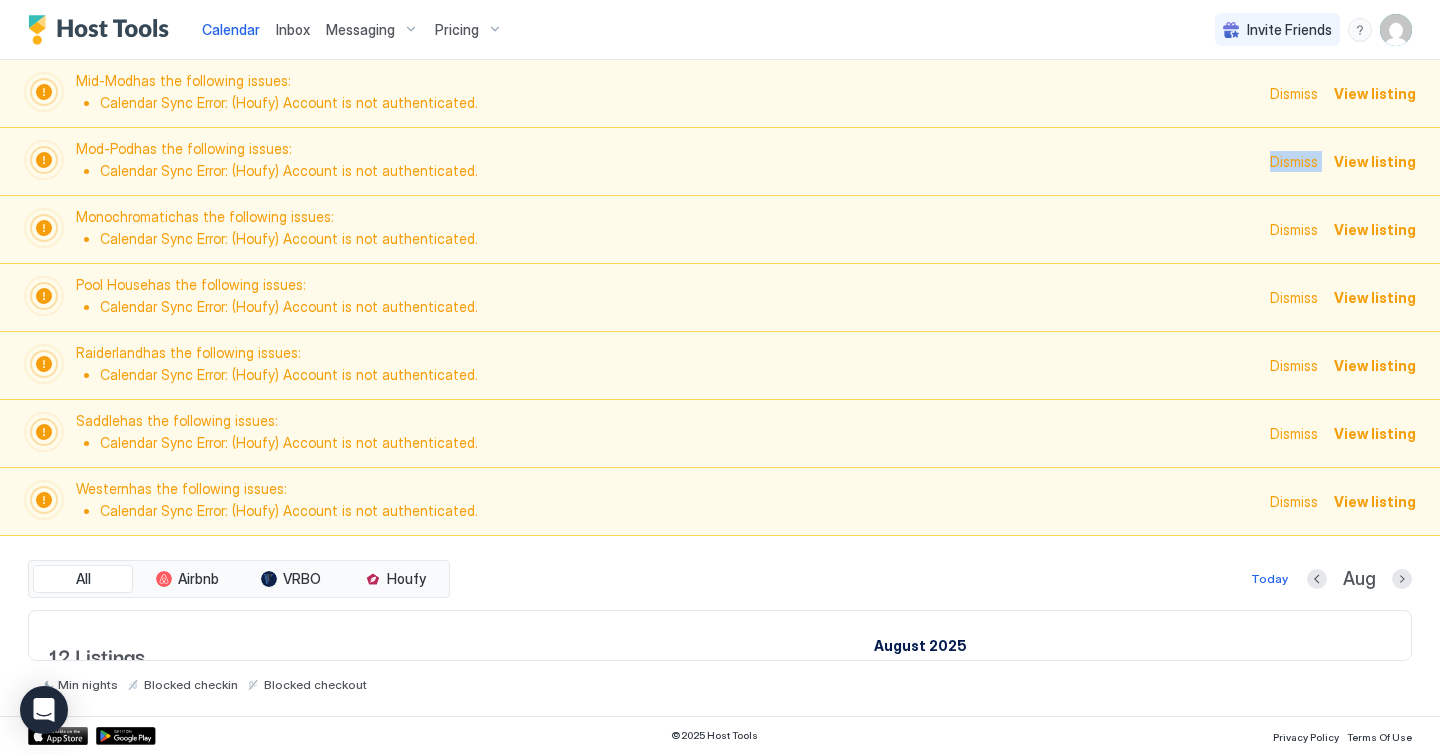 click on "Dismiss" at bounding box center (1294, 161) 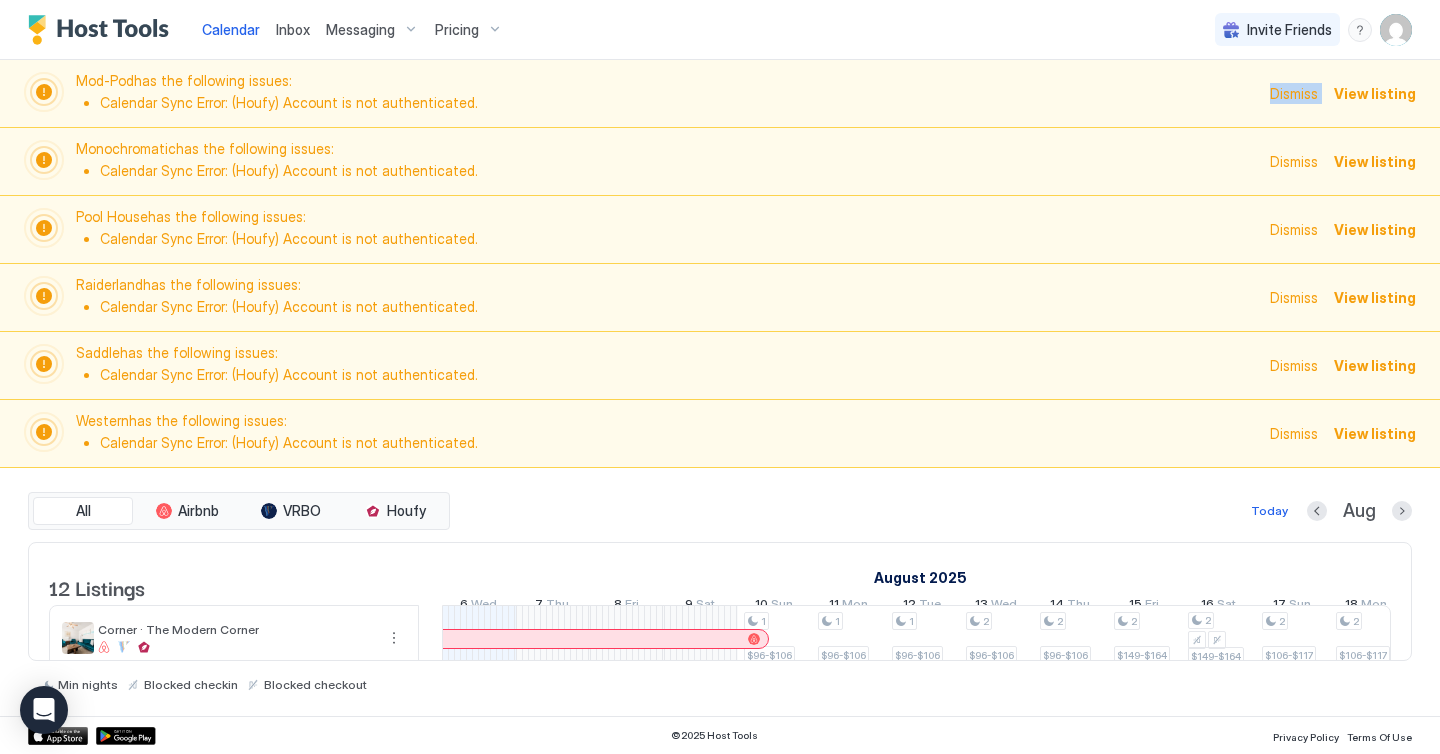 click on "Dismiss" at bounding box center (1294, 93) 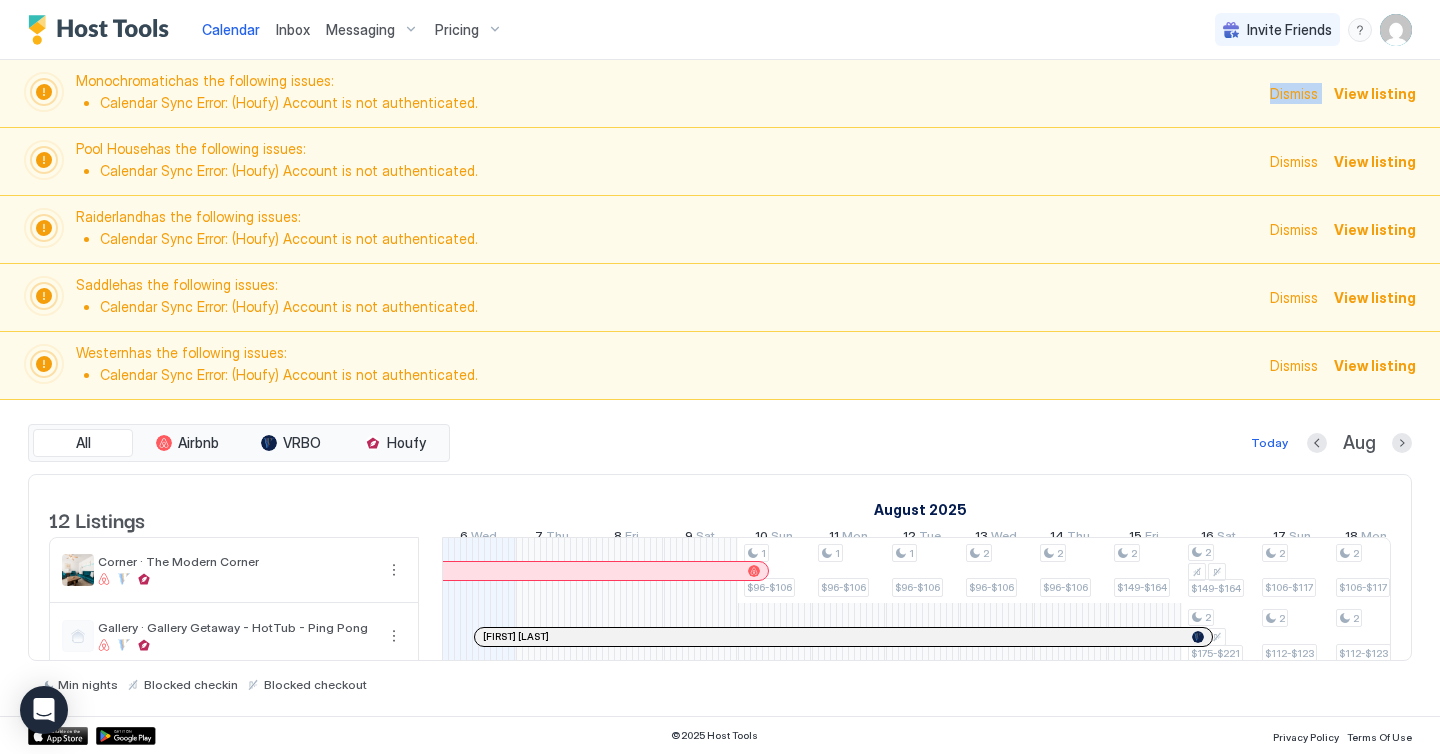 click on "Dismiss" at bounding box center [1294, 93] 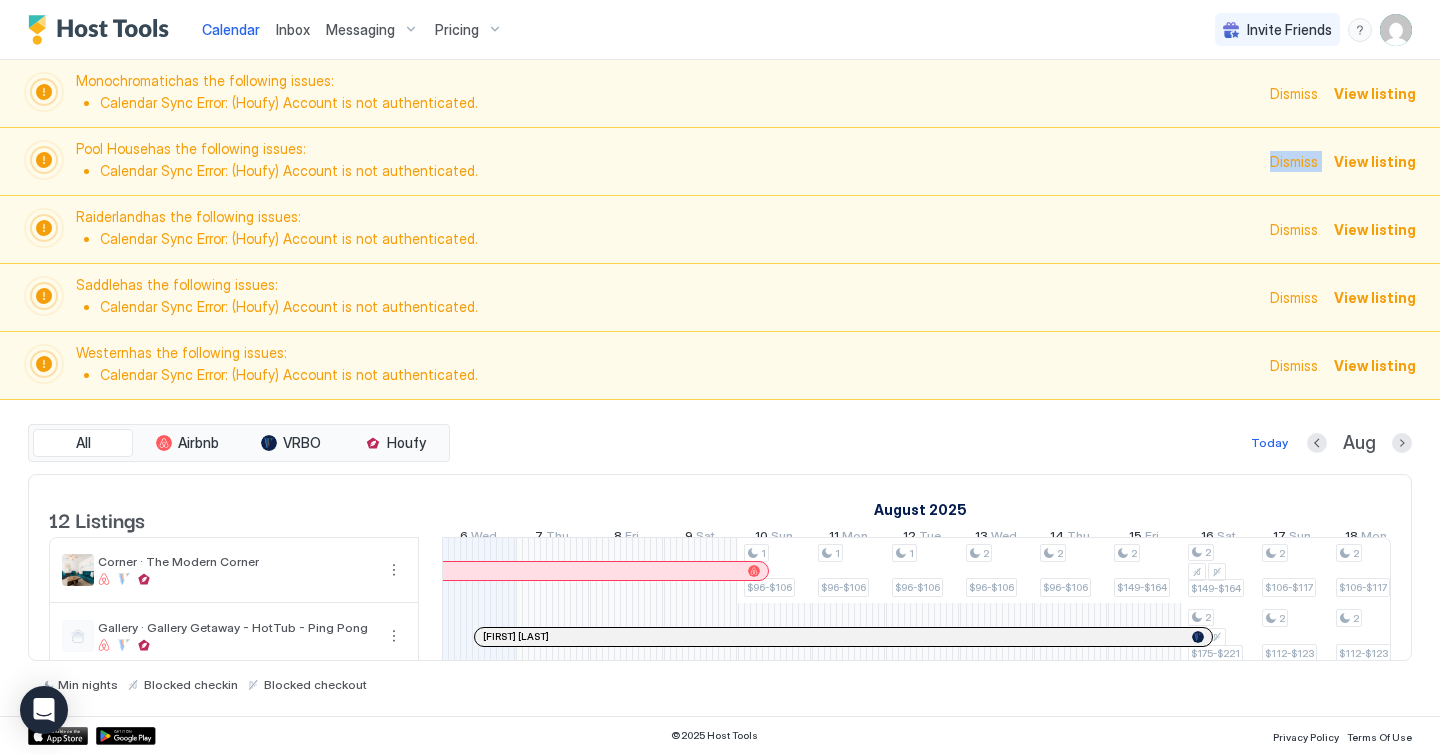click on "Dismiss" at bounding box center [1294, 161] 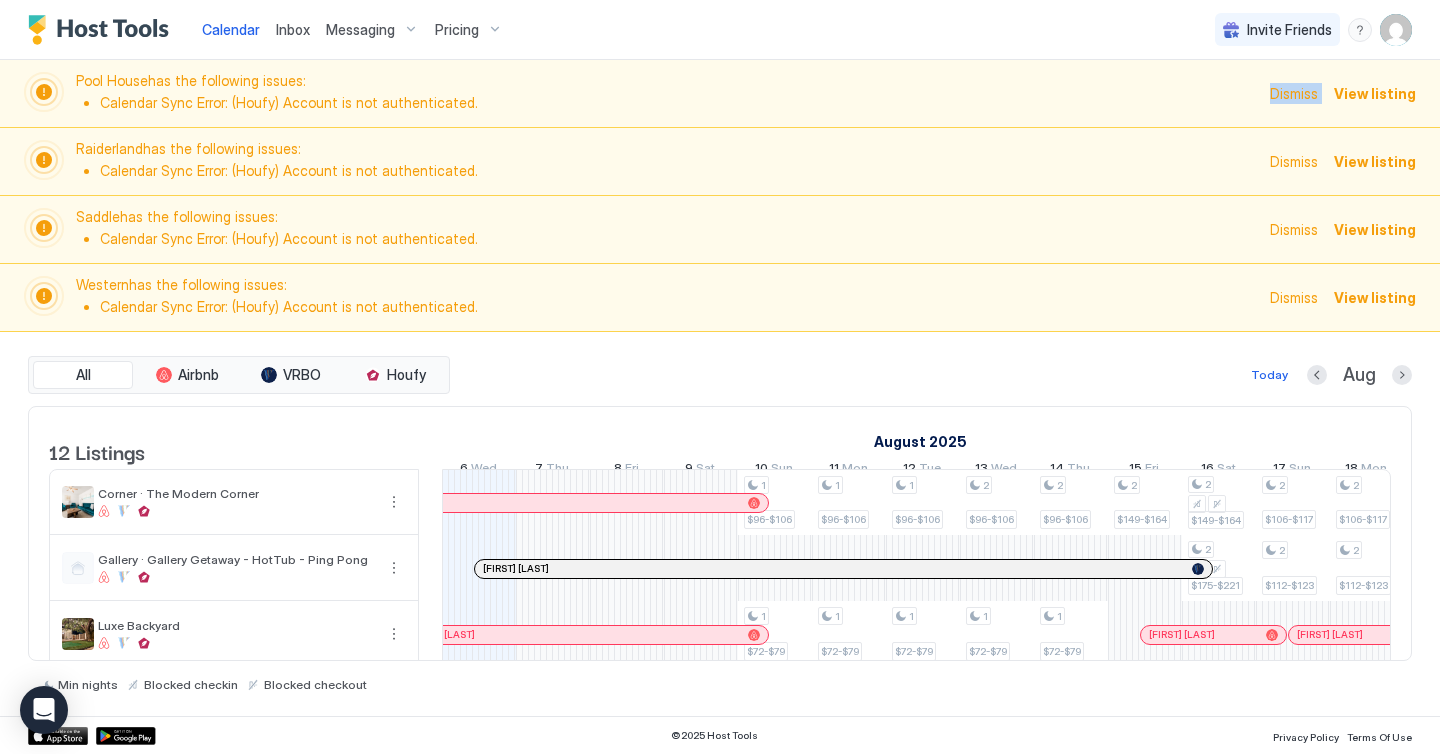click on "Dismiss" at bounding box center [1294, 93] 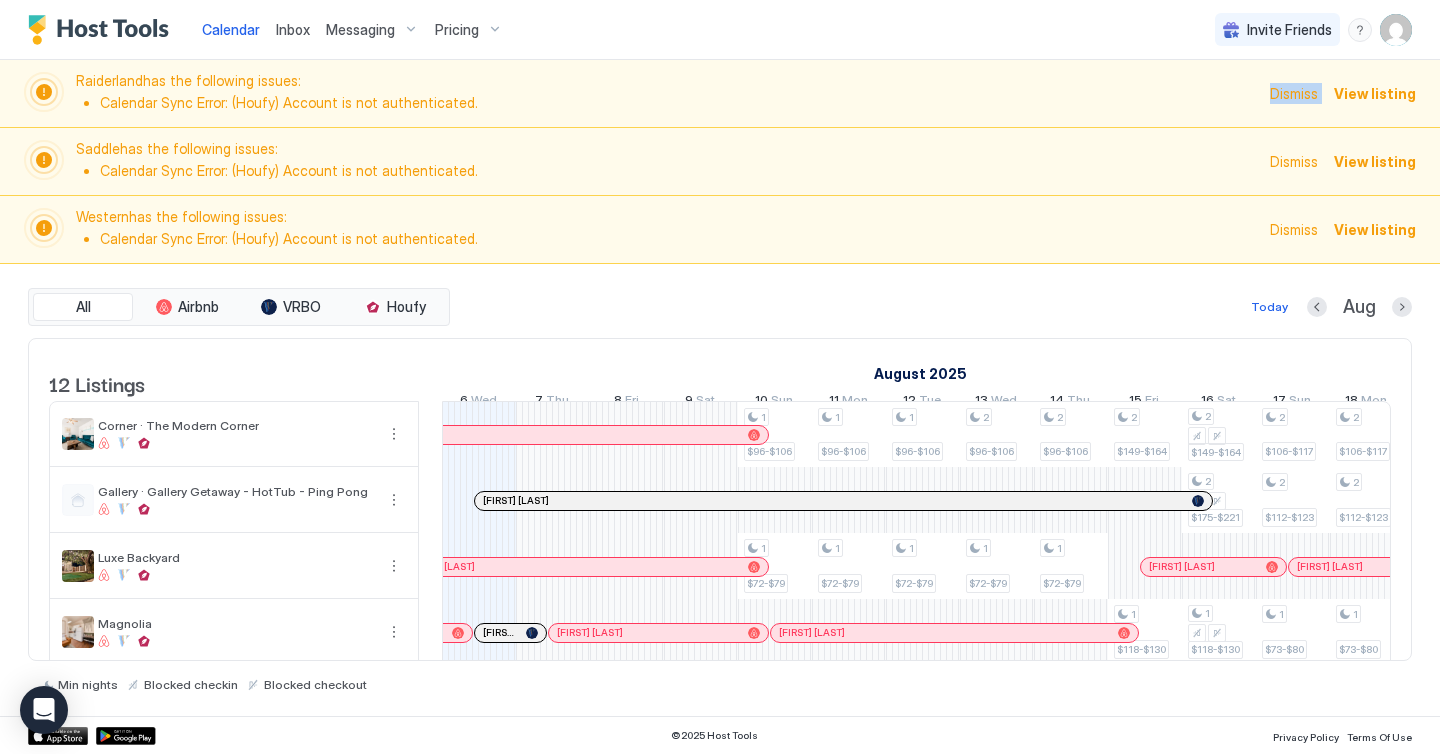 click on "Dismiss" at bounding box center (1294, 93) 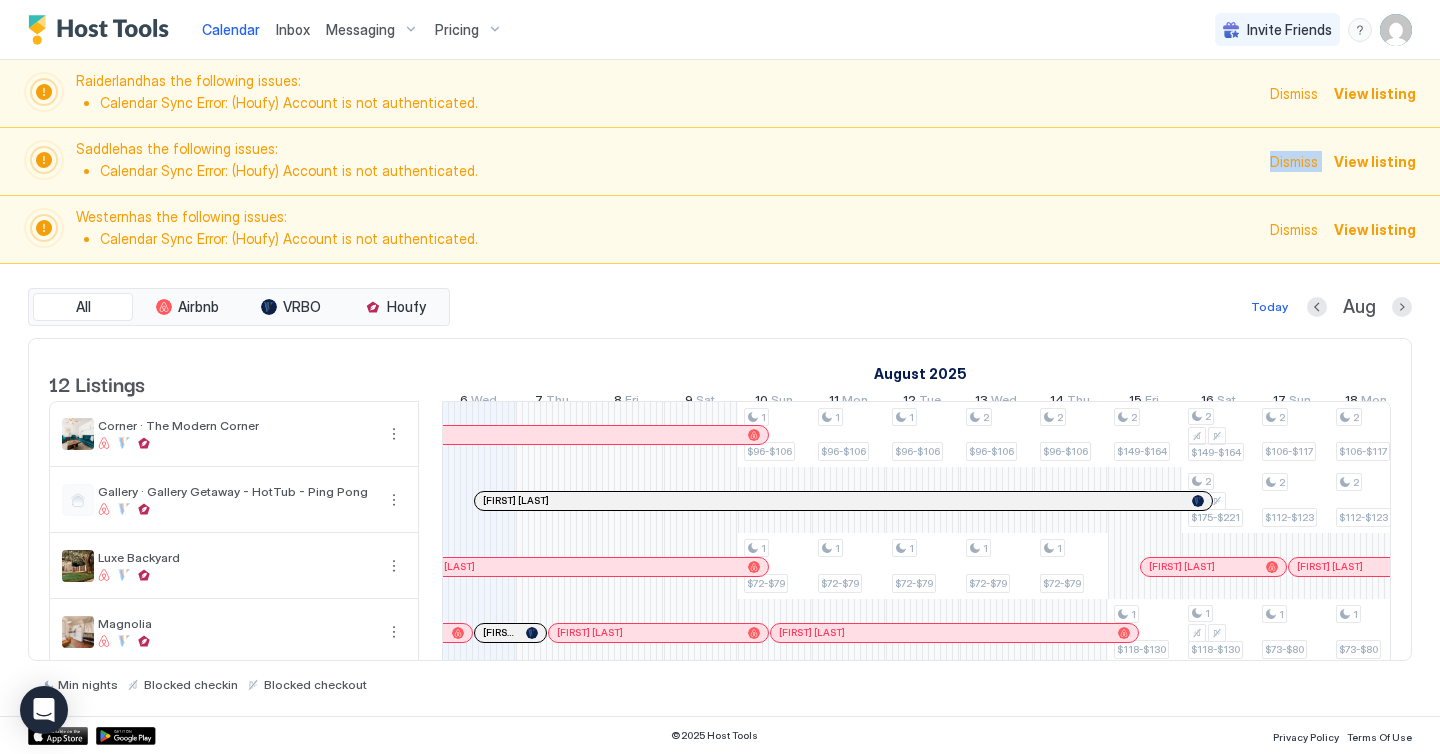 click on "Dismiss" at bounding box center [1294, 161] 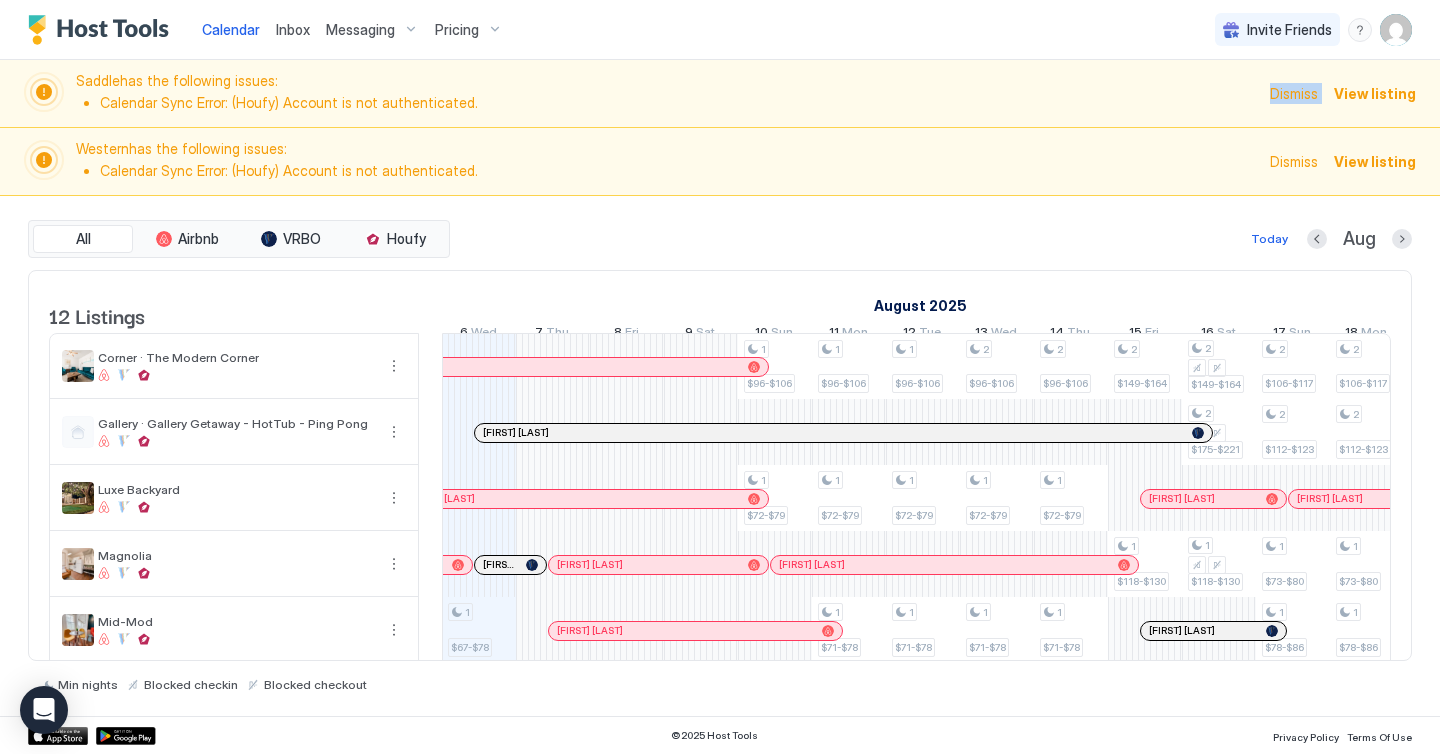 click on "Dismiss" at bounding box center [1294, 93] 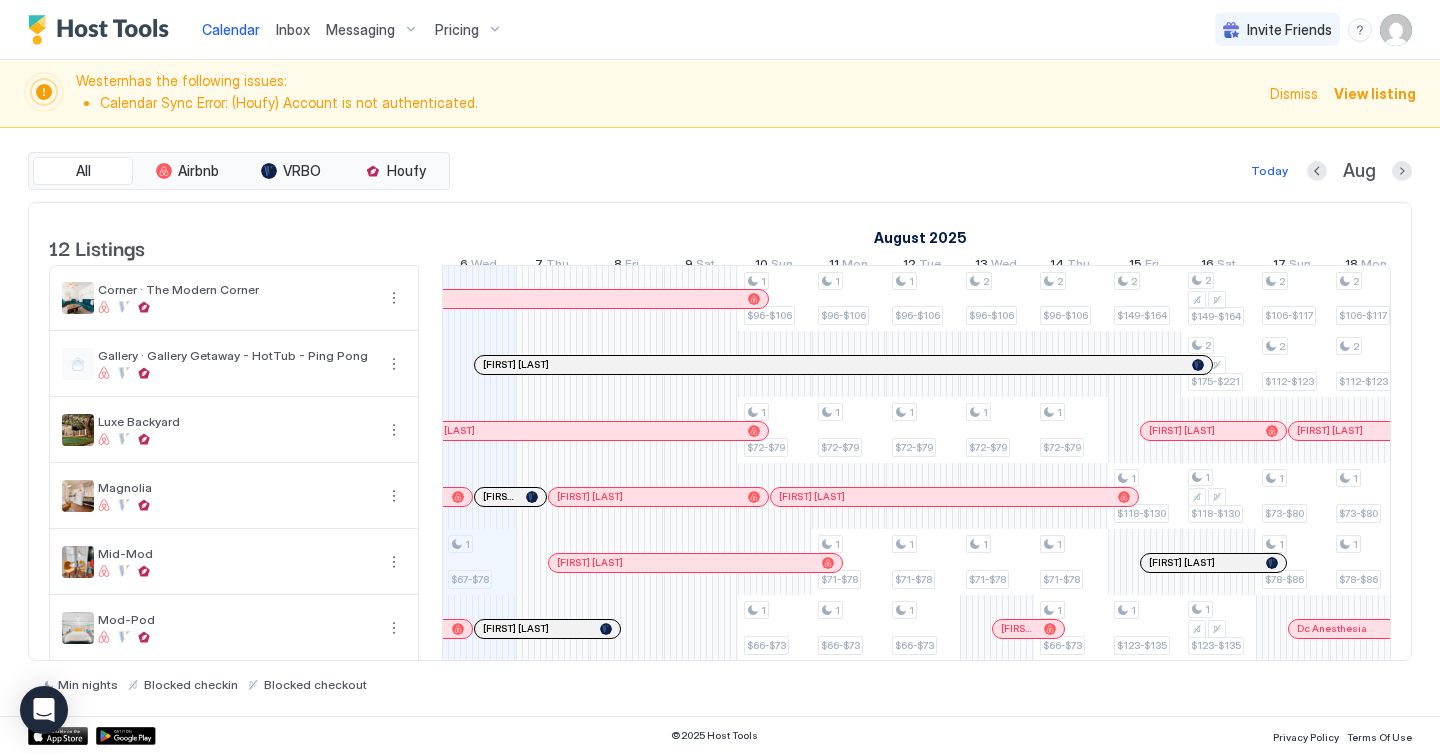 click on "Dismiss" at bounding box center (1294, 93) 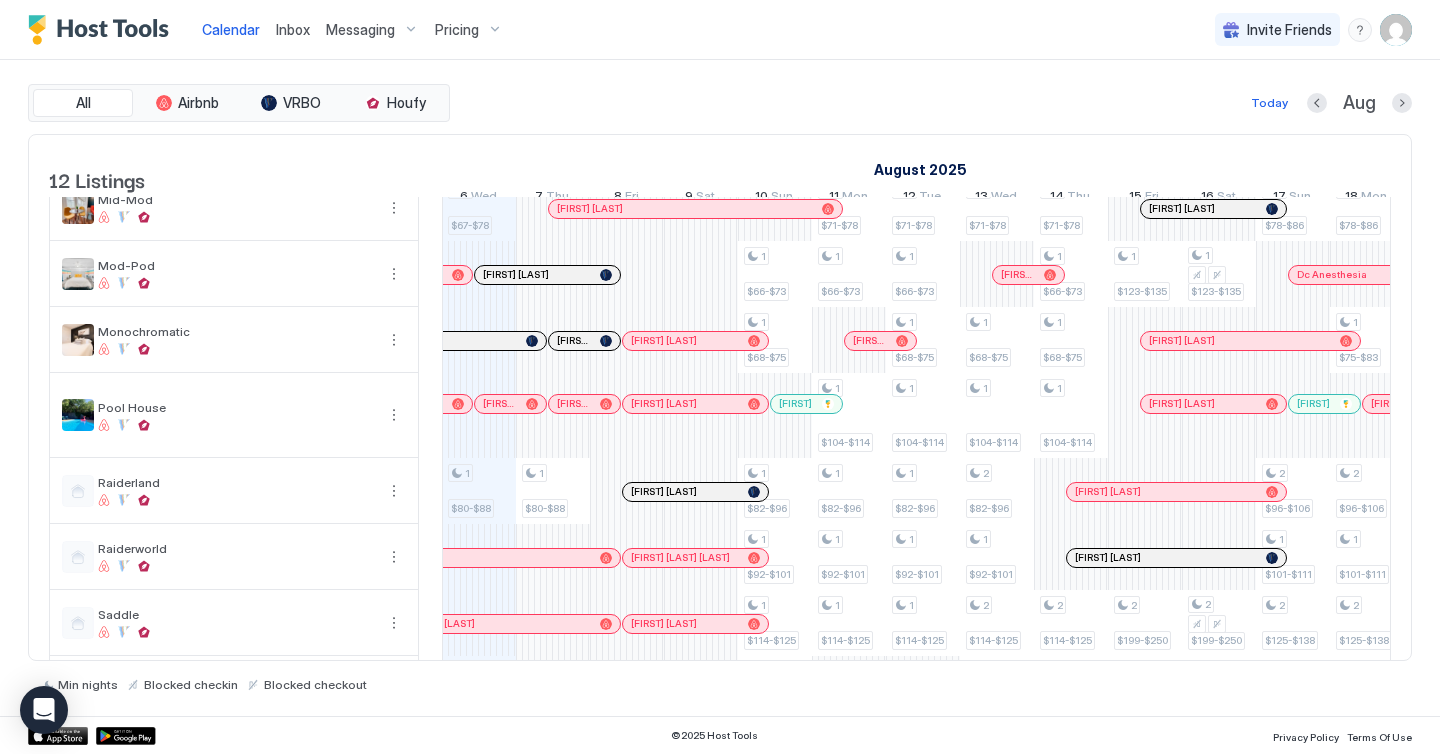scroll, scrollTop: 365, scrollLeft: 0, axis: vertical 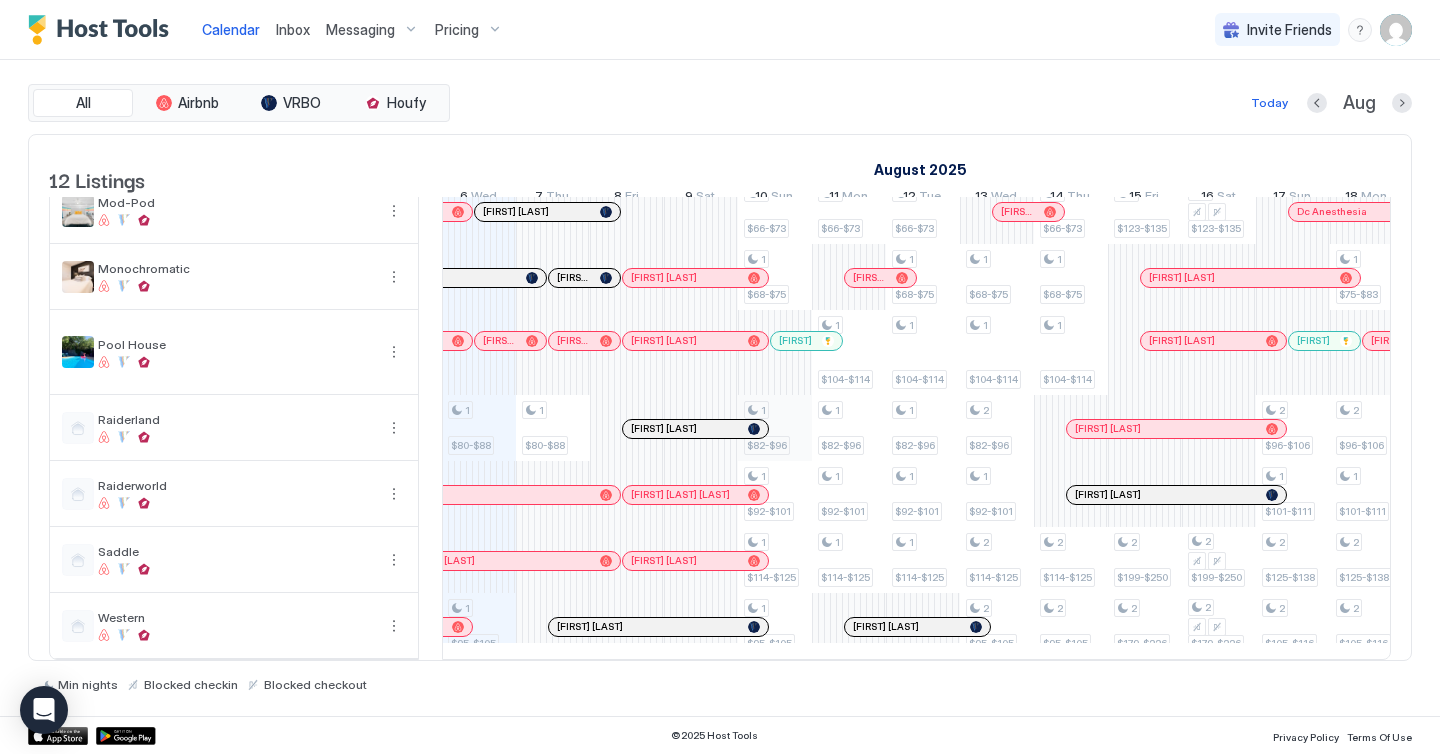 click on "1 $67-$78 1 $80-$88 1 $95-$105 1 $80-$88 1 $96-$106 1 $72-$79 1 $66-$73 1 $68-$75 1 $82-$96 1 $92-$101 1 $114-$125 1 $95-$105 1 $96-$106 1 $72-$79 1 $71-$78 1 $66-$73 1 $104-$114 1 $82-$96 1 $92-$101 1 $114-$125 1 $96-$106 1 $72-$79 1 $71-$78 1 $66-$73 1 $68-$75 1 $104-$114 1 $82-$96 1 $92-$101 1 $114-$125 2 $96-$106 1 $72-$79 1 $71-$78 1 $68-$75 1 $104-$114 2 $82-$96 1 $92-$101 2 $114-$125 2 $95-$105 2 $96-$106 1 $72-$79 1 $71-$78 1 $66-$73 1 $68-$75 1 $104-$114 2 $114-$125 2 $95-$105 2 $149-$164 1 $118-$130 1 $123-$135 2 $199-$250 2 $179-$226 2 $149-$164 2 $175-$221 1 $118-$130 1 $123-$135 2 $199-$250 2 $179-$226 2 $106-$117 2 $112-$123 1 $73-$80 1 $78-$86 2 $96-$106 1 $101-$111 2 $125-$138 2 $105-$116 2 $106-$117 2 $112-$123 1 $73-$80 1 $78-$86 1 $75-$83 2 $96-$106 1 $101-$111 2 $125-$138 2 $105-$116 2 $106-$117 2 $112-$123 1 $79-$87 1 $73-$80 1 $78-$86 1 $75-$83 1 $114-$125 2 $96-$106 1 $101-$111 2 $125-$138 2 $105-$116 2 $106-$117 1 $79-$87 1 $73-$80 1 $78-$86 1 $75-$83 1 $114-$125 2 $96-$106 2 $101-$111" at bounding box center [1293, 254] 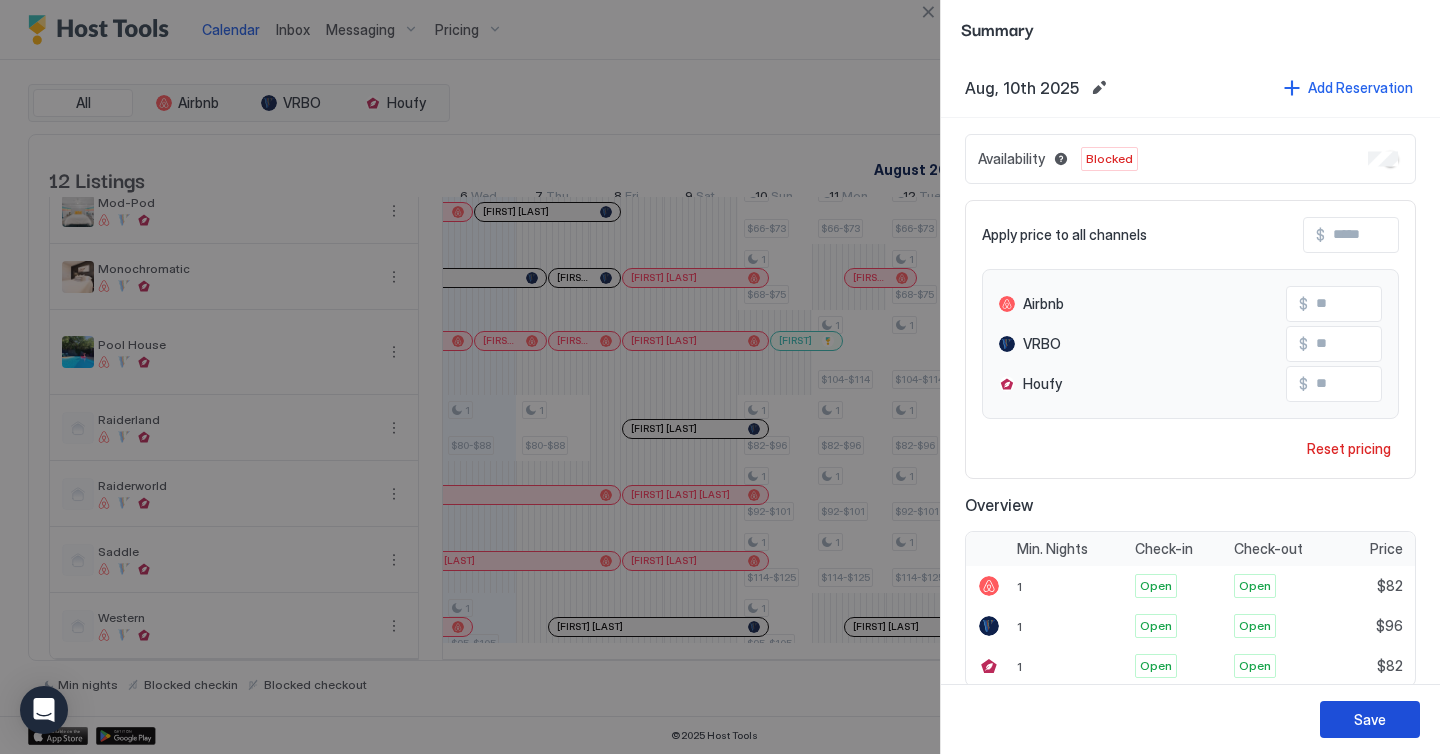 click on "Save" at bounding box center (1370, 719) 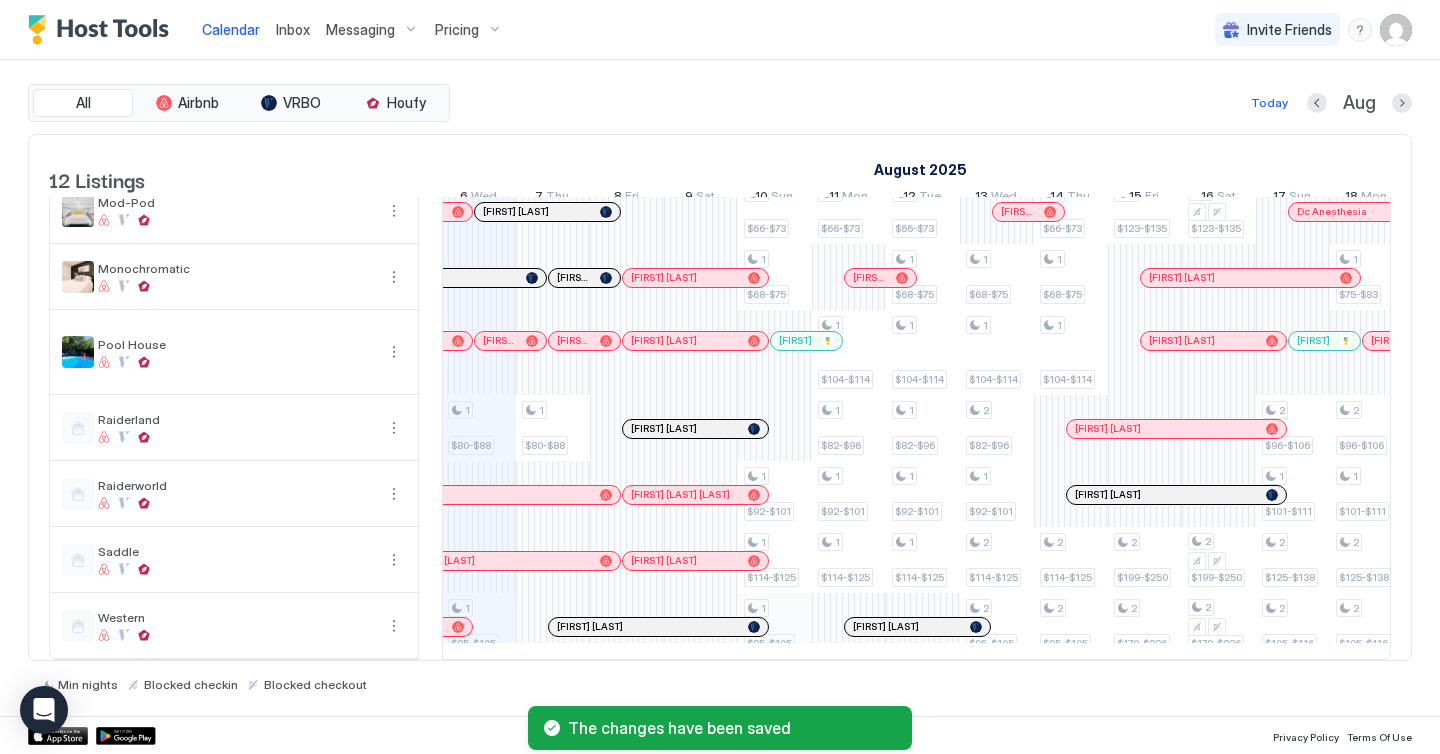 click on "1 $67-$78 1 $80-$88 1 $95-$105 1 $80-$88 1 $96-$106 1 $72-$79 1 $66-$73 1 $68-$75 1 $92-$101 1 $114-$125 1 $95-$105 1 $96-$106 1 $72-$79 1 $71-$78 1 $66-$73 1 $104-$114 1 $82-$96 1 $92-$101 1 $114-$125 1 $96-$106 1 $72-$79 1 $71-$78 1 $66-$73 1 $68-$75 1 $104-$114 1 $82-$96 1 $92-$101 1 $114-$125 2 $96-$106 1 $72-$79 1 $71-$78 1 $68-$75 1 $104-$114 2 $82-$96 1 $92-$101 2 $114-$125 2 $95-$105 2 $96-$106 1 $72-$79 1 $71-$78 1 $66-$73 1 $68-$75 1 $104-$114 2 $114-$125 2 $95-$105 2 $149-$164 1 $118-$130 1 $123-$135 2 $199-$250 2 $179-$226 2 $149-$164 2 $175-$221 1 $118-$130 1 $123-$135 2 $199-$250 2 $179-$226 2 $106-$117 2 $112-$123 1 $73-$80 1 $78-$86 2 $96-$106 1 $101-$111 2 $125-$138 2 $105-$116 2 $106-$117 2 $112-$123 1 $73-$80 1 $78-$86 1 $75-$83 2 $96-$106 1 $101-$111 2 $125-$138 2 $105-$116 2 $106-$117 2 $112-$123 1 $79-$87 1 $73-$80 1 $78-$86 1 $75-$83 1 $114-$125 2 $96-$106 1 $101-$111 2 $125-$138 2 $105-$116 2 $106-$117 1 $79-$87 1 $73-$80 1 $78-$86 1 $75-$83 1 $114-$125 2 $96-$106 2 $101-$111 2 2 2 1 1" at bounding box center [1293, 254] 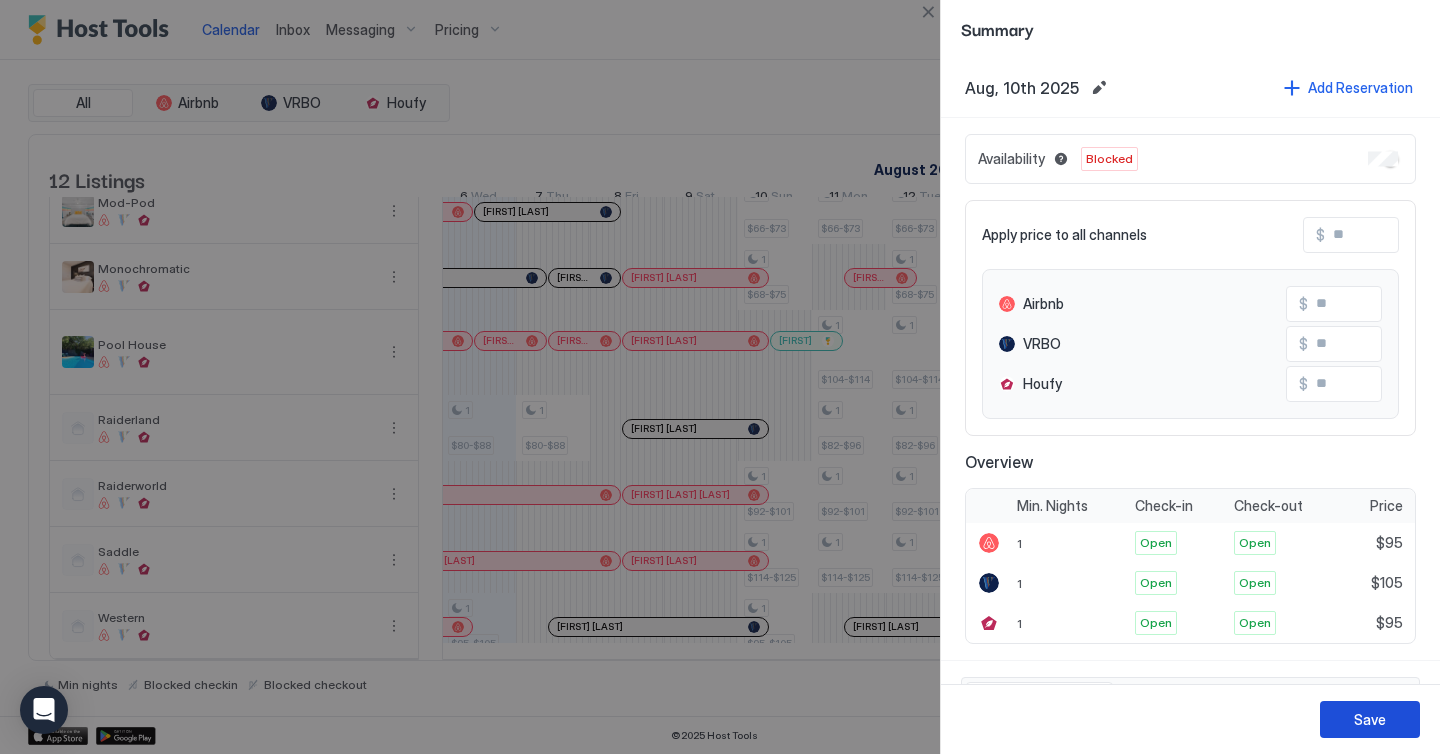 click on "Save" at bounding box center (1370, 719) 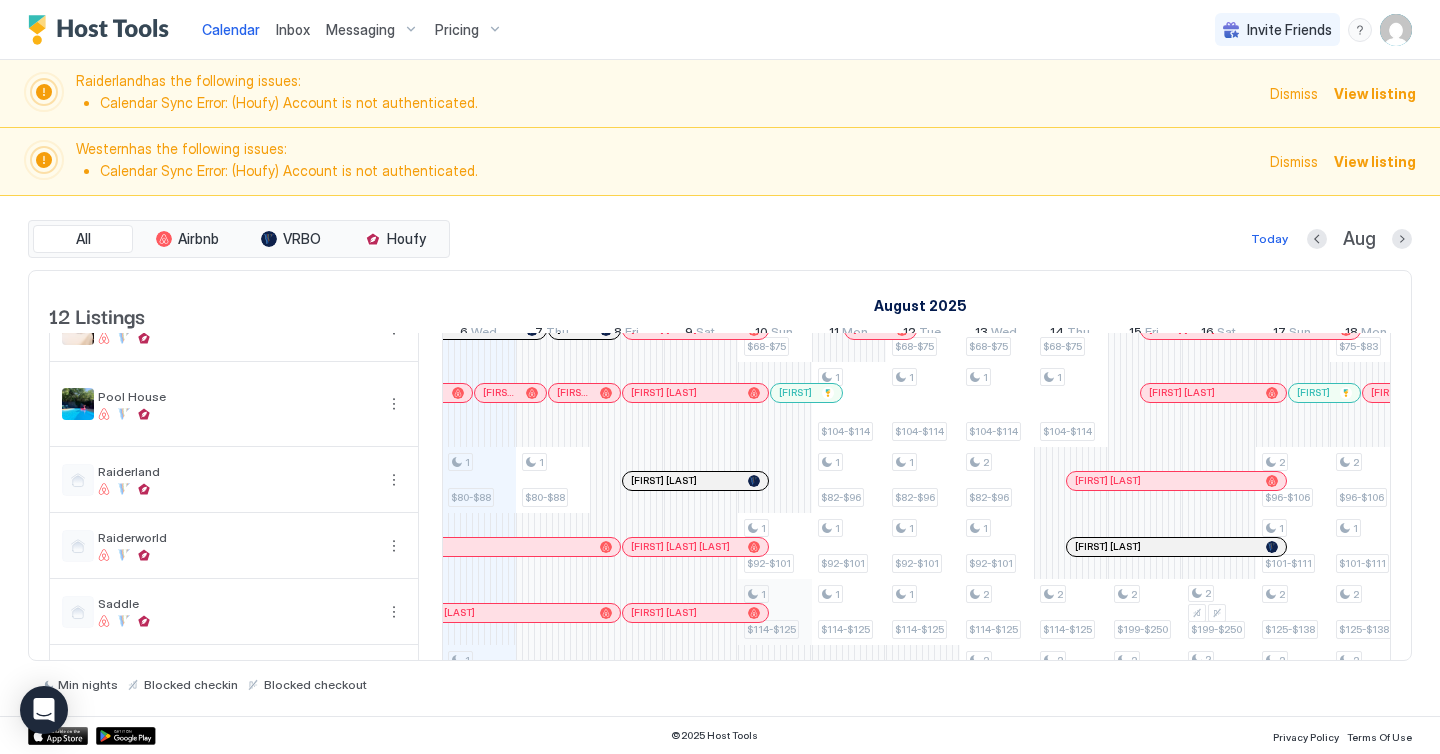 scroll, scrollTop: 501, scrollLeft: 0, axis: vertical 